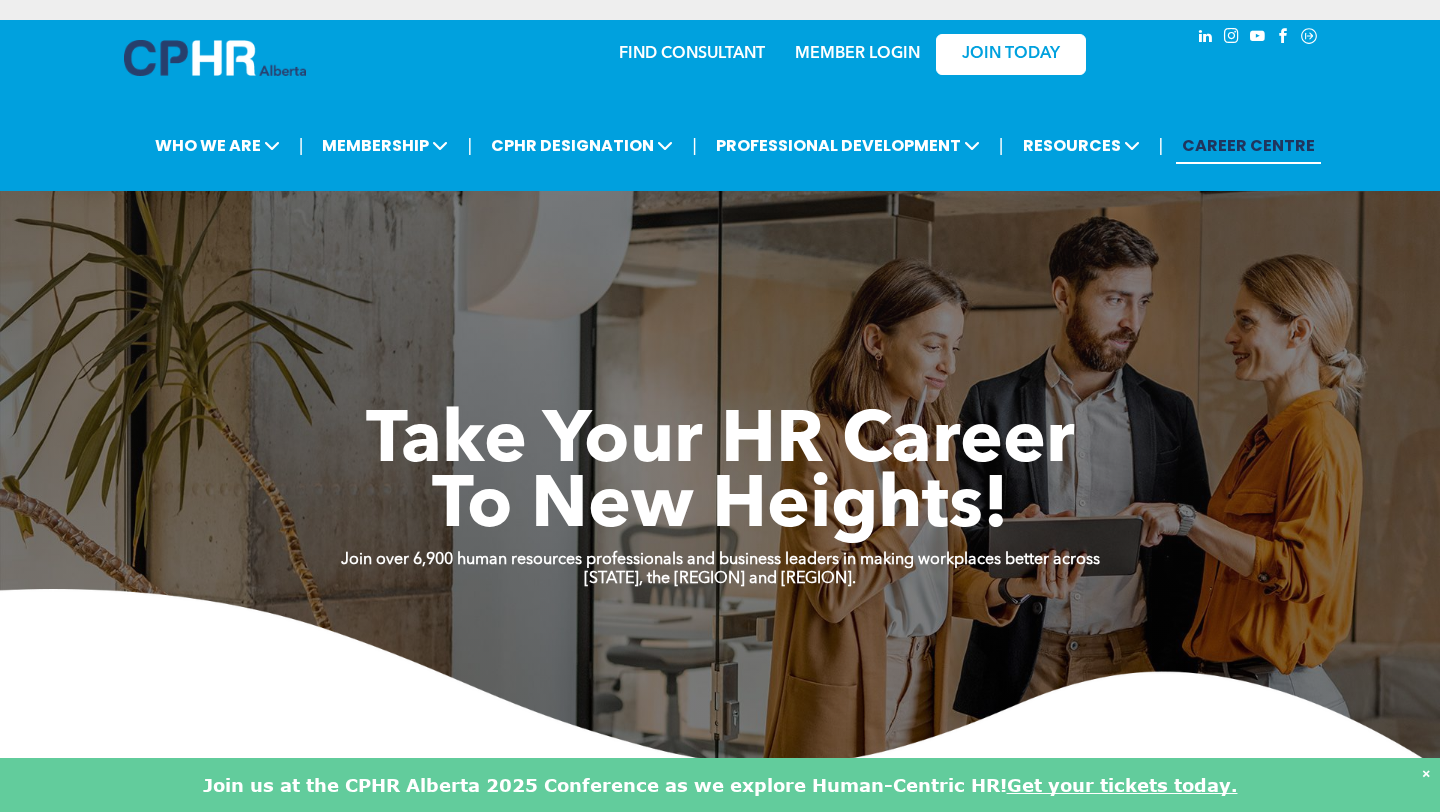 scroll, scrollTop: 31, scrollLeft: 0, axis: vertical 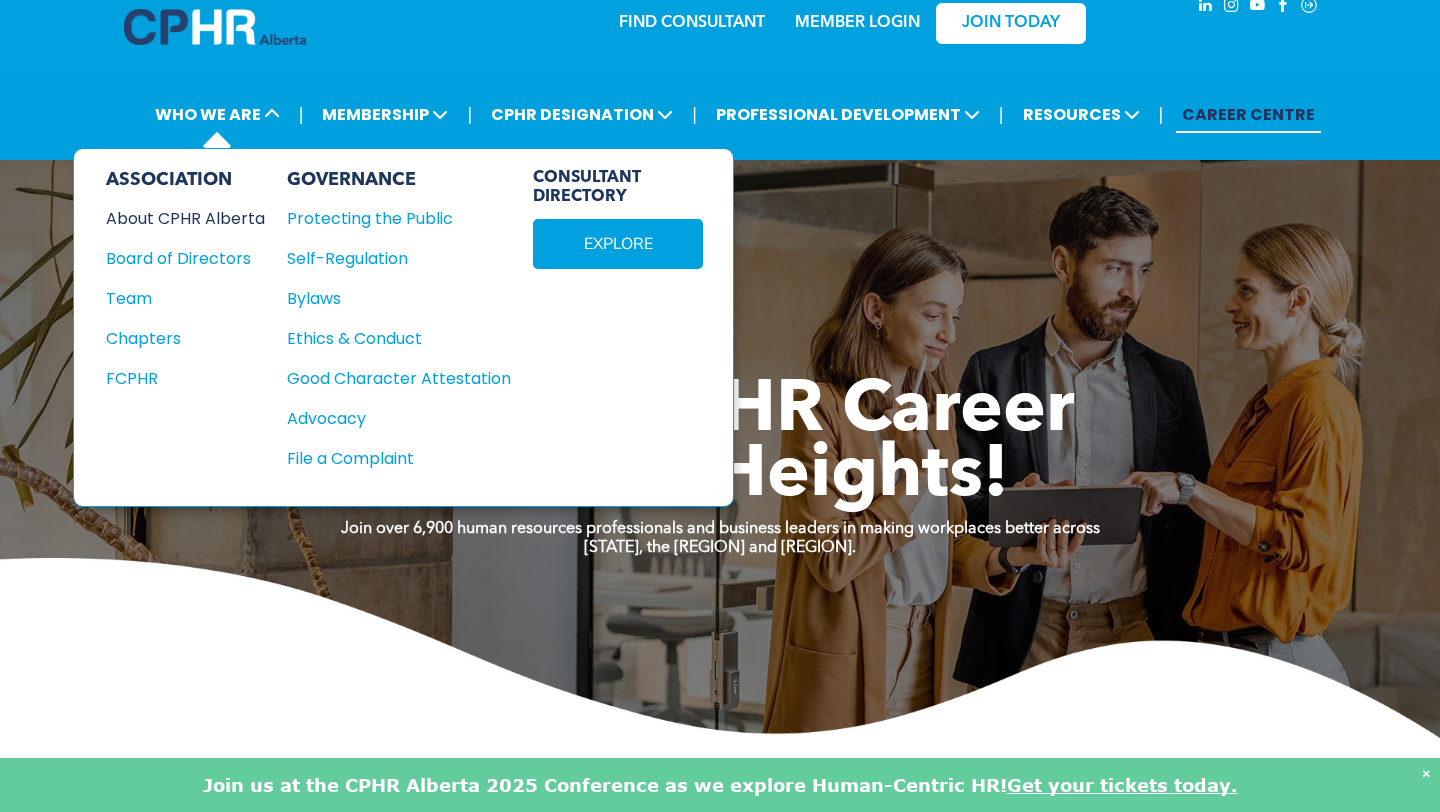 click on "About CPHR Alberta" at bounding box center (177, 218) 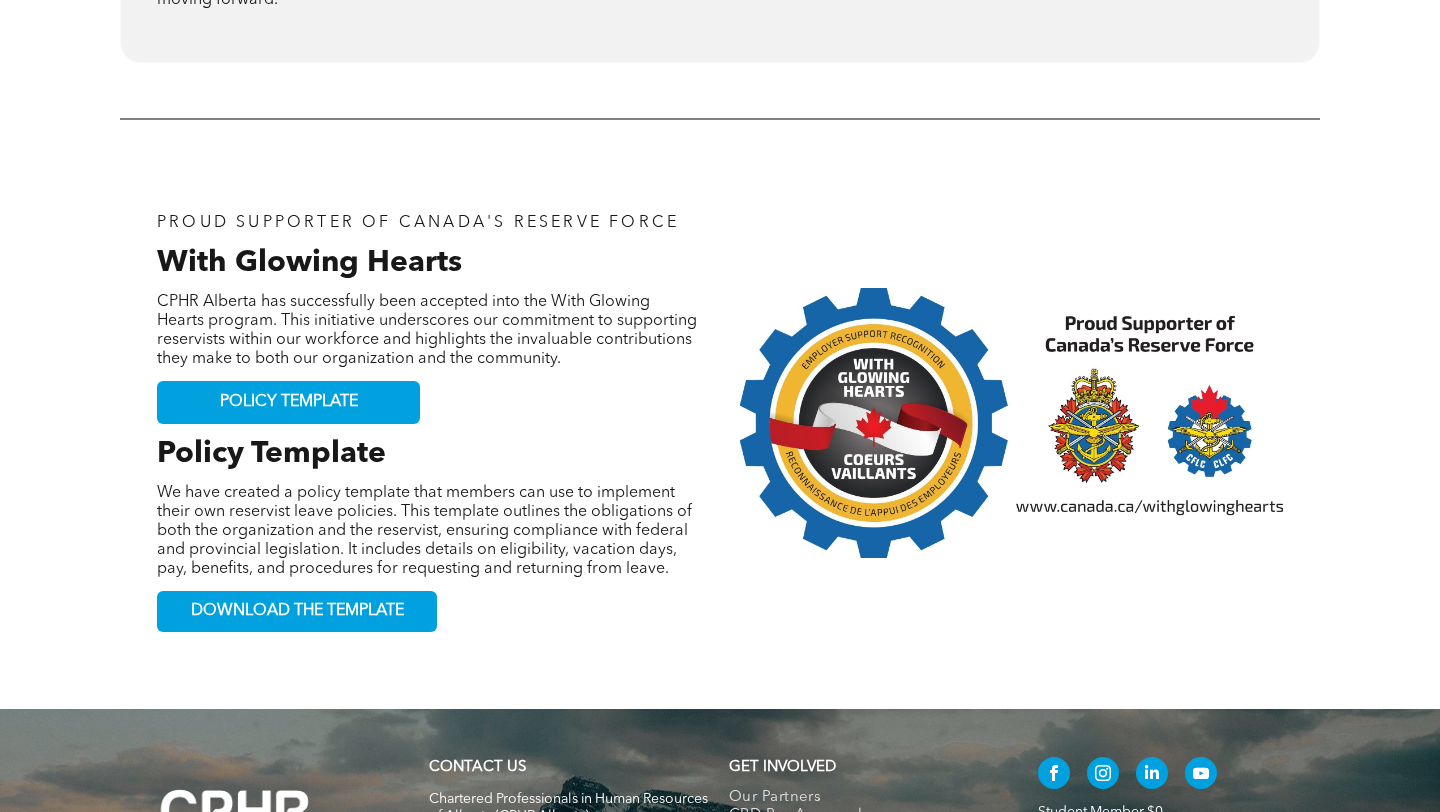 scroll, scrollTop: 0, scrollLeft: 0, axis: both 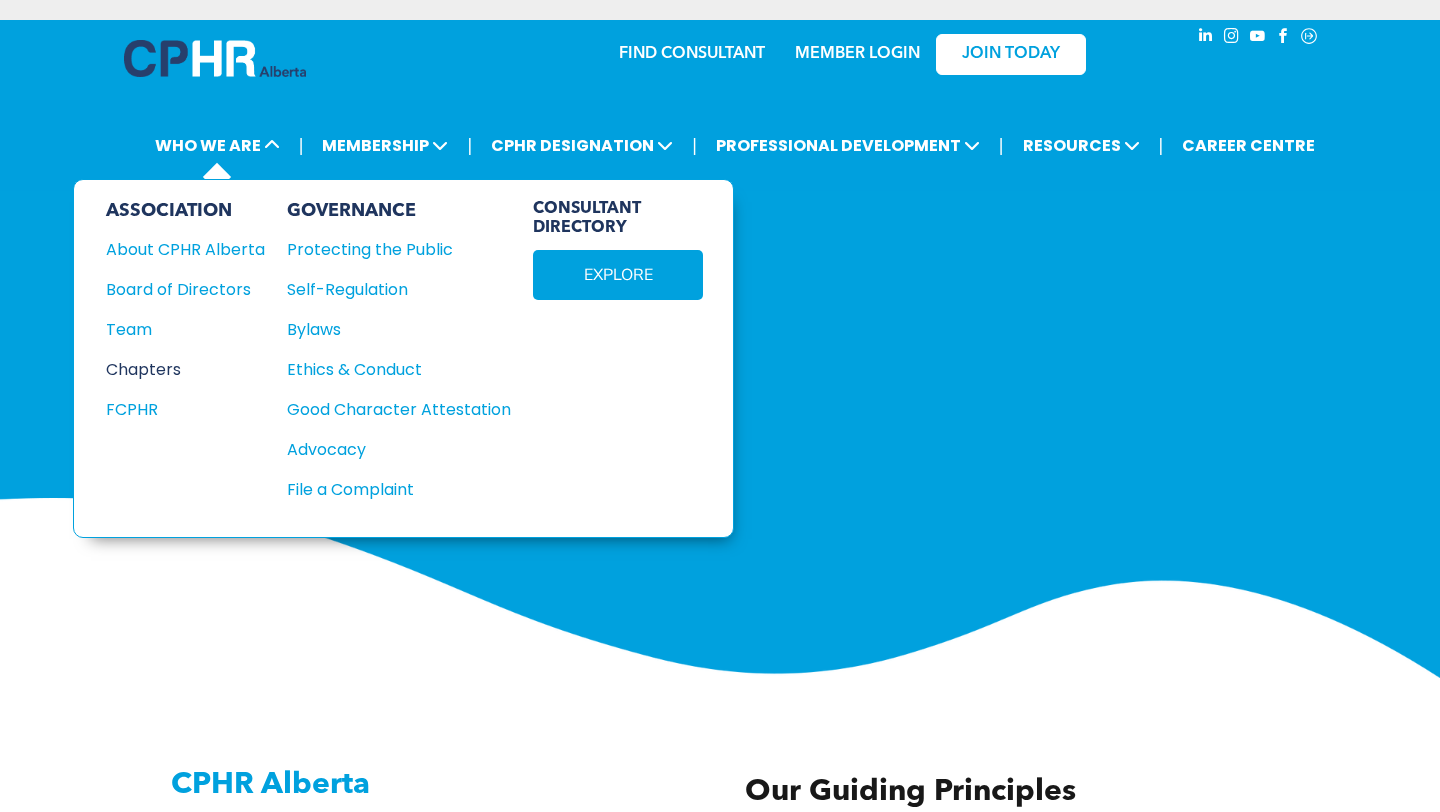 click on "Chapters" at bounding box center [177, 369] 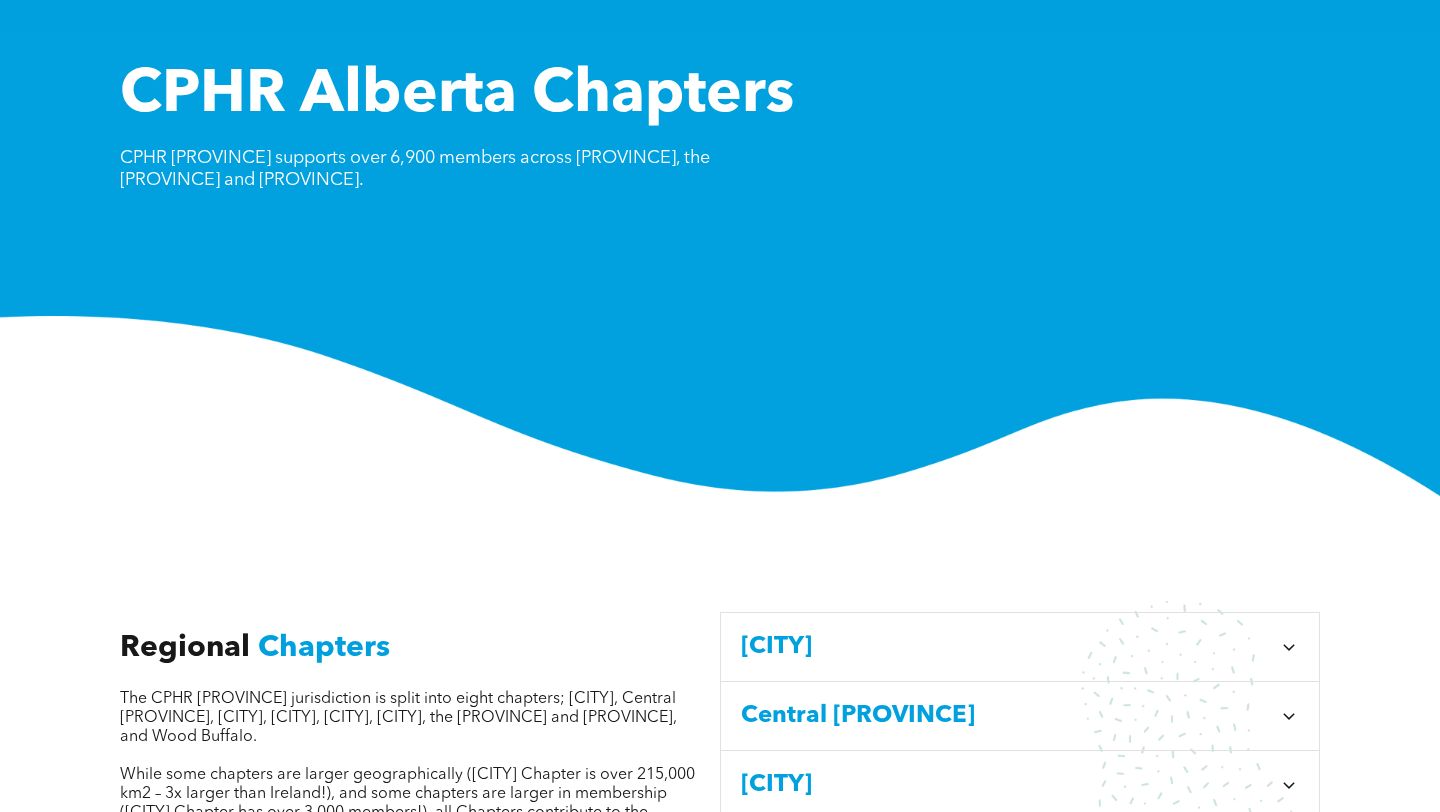 scroll, scrollTop: 739, scrollLeft: 0, axis: vertical 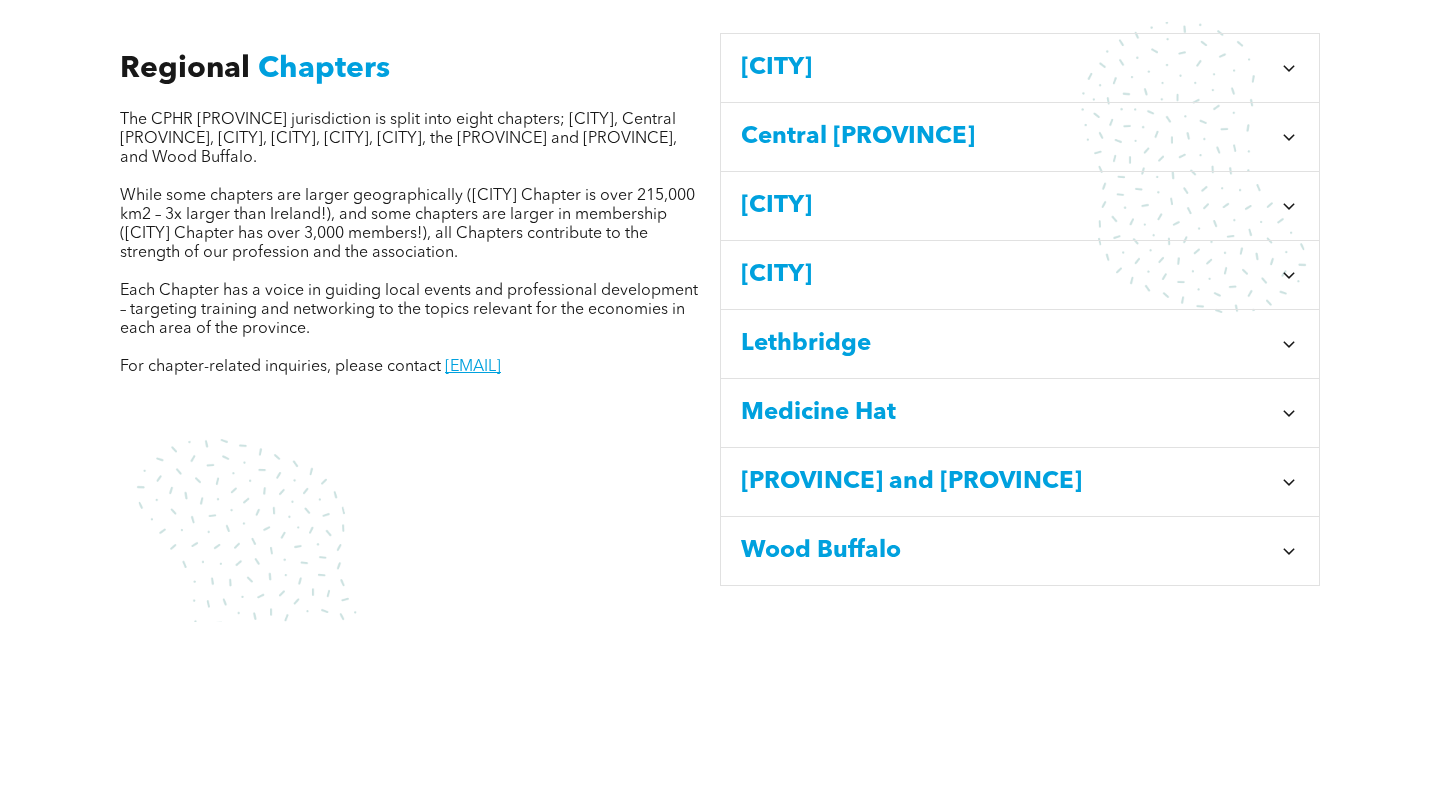 click on "Calgary" at bounding box center [1006, 68] 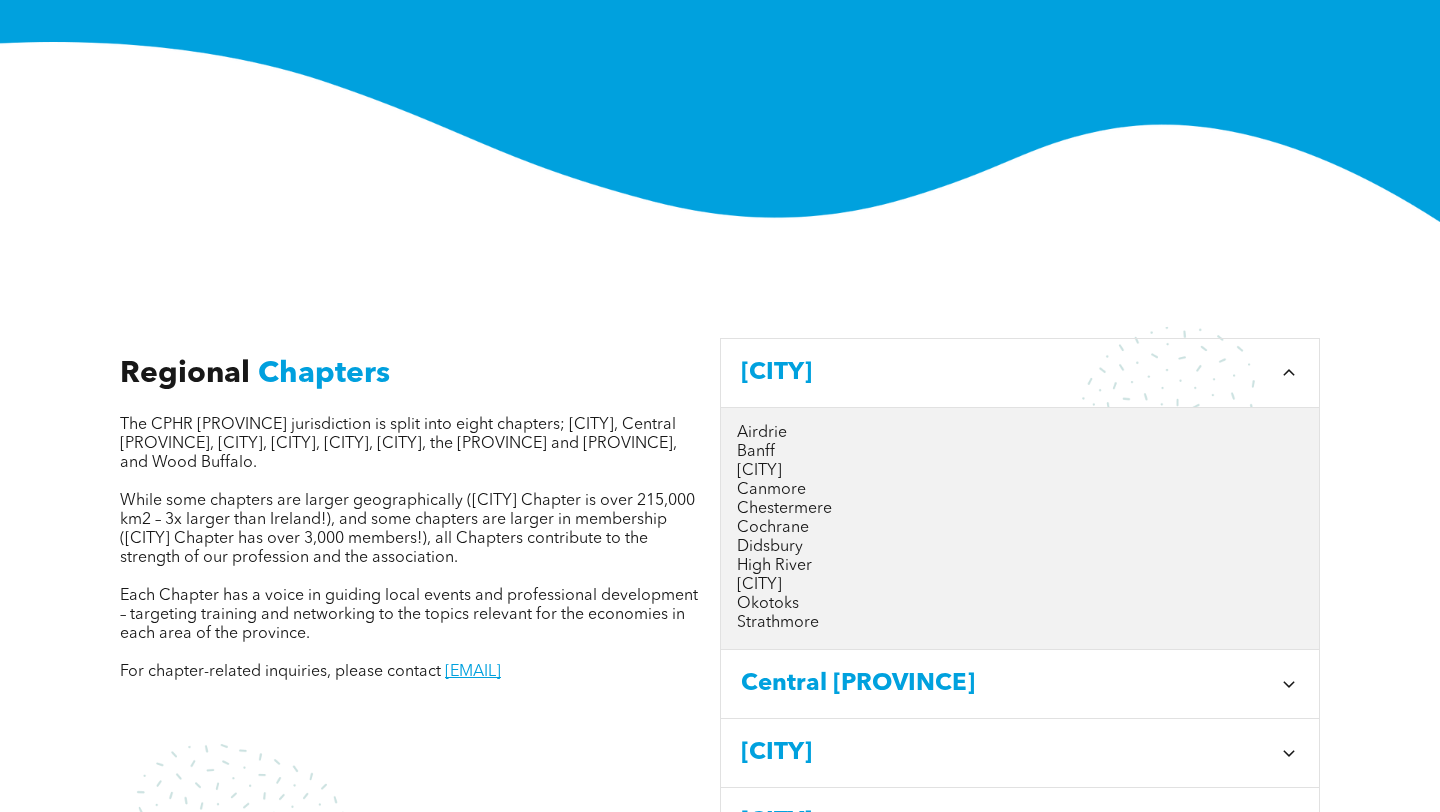 scroll, scrollTop: 0, scrollLeft: 0, axis: both 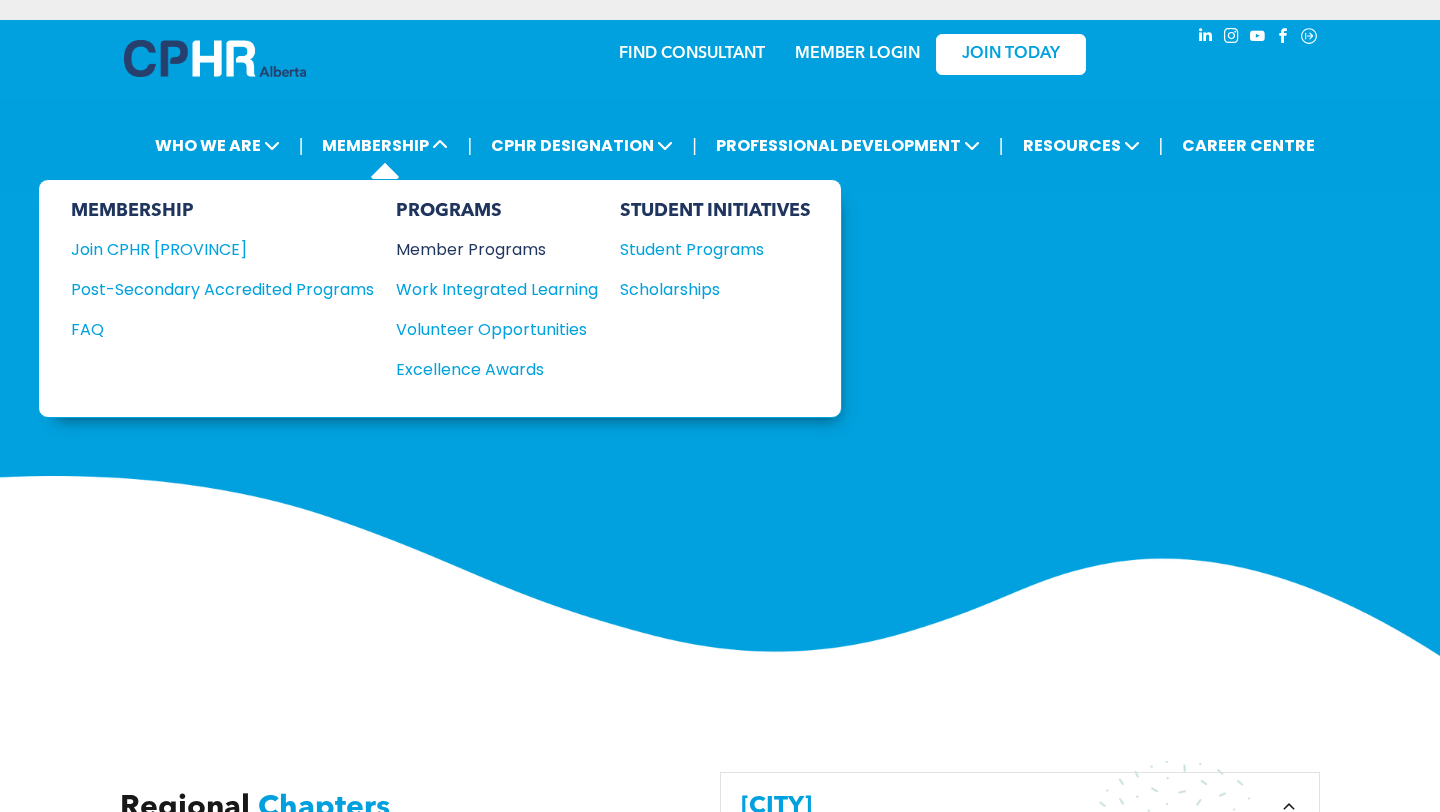 click on "Member Programs" at bounding box center (487, 249) 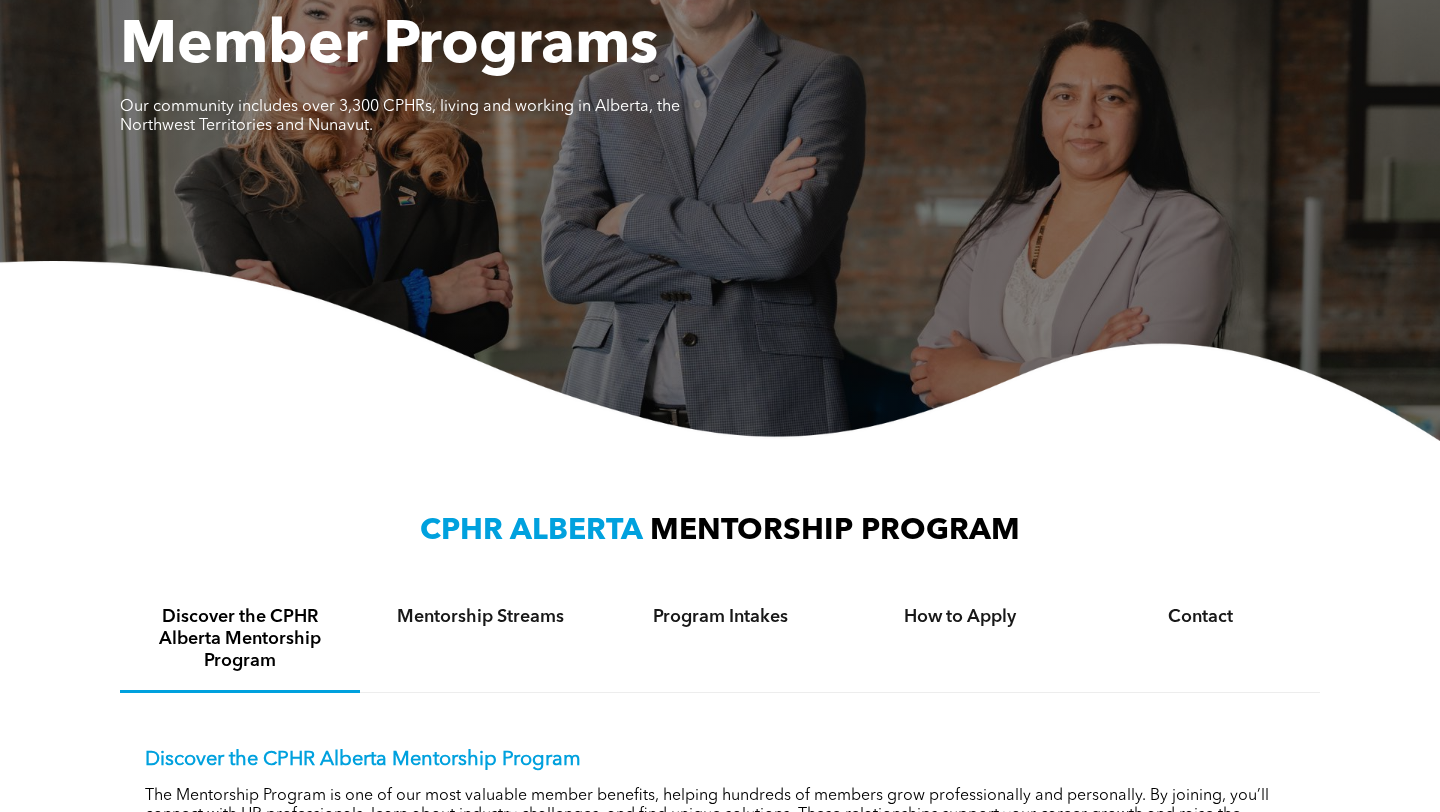 scroll, scrollTop: 0, scrollLeft: 0, axis: both 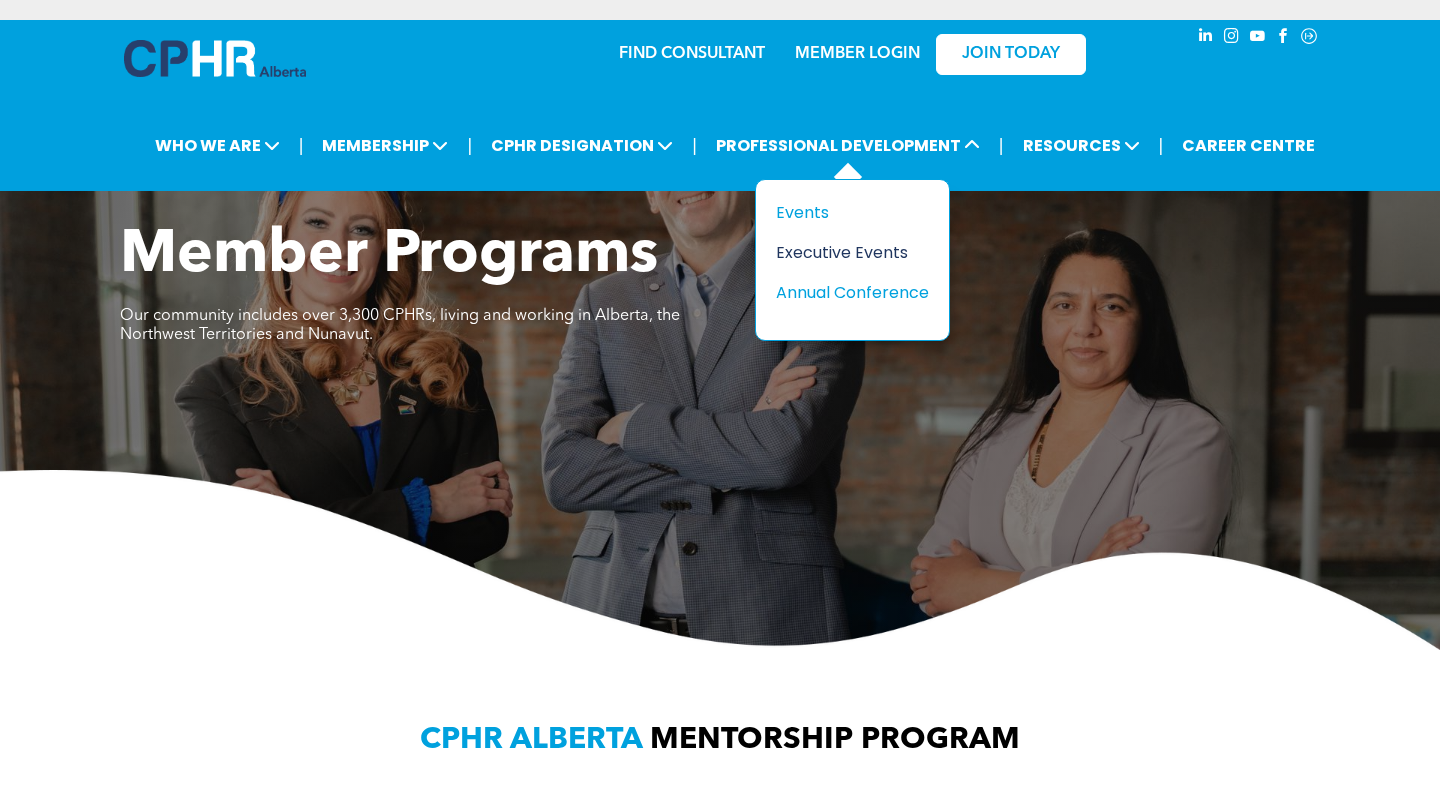 click on "Executive Events" at bounding box center [845, 252] 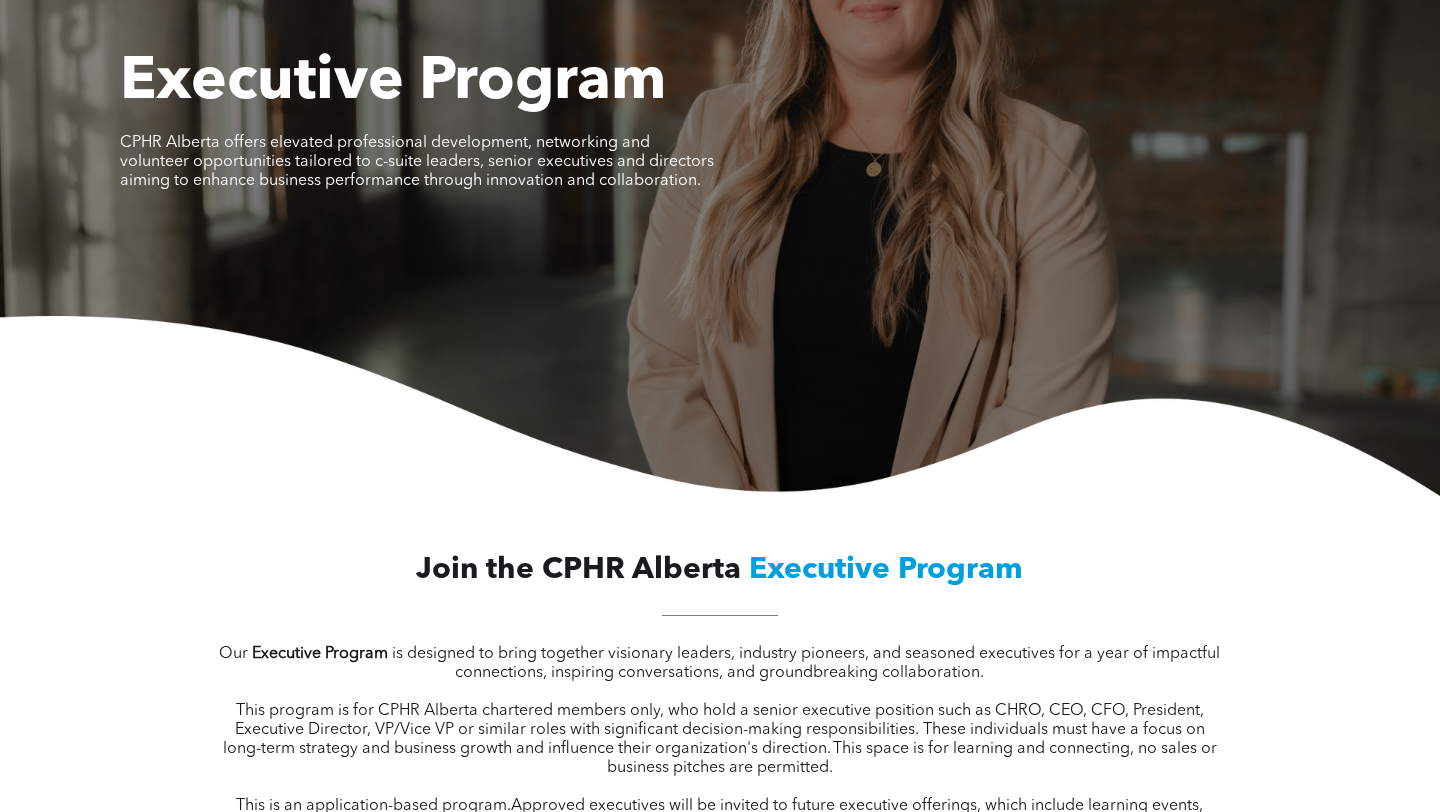 scroll, scrollTop: 0, scrollLeft: 0, axis: both 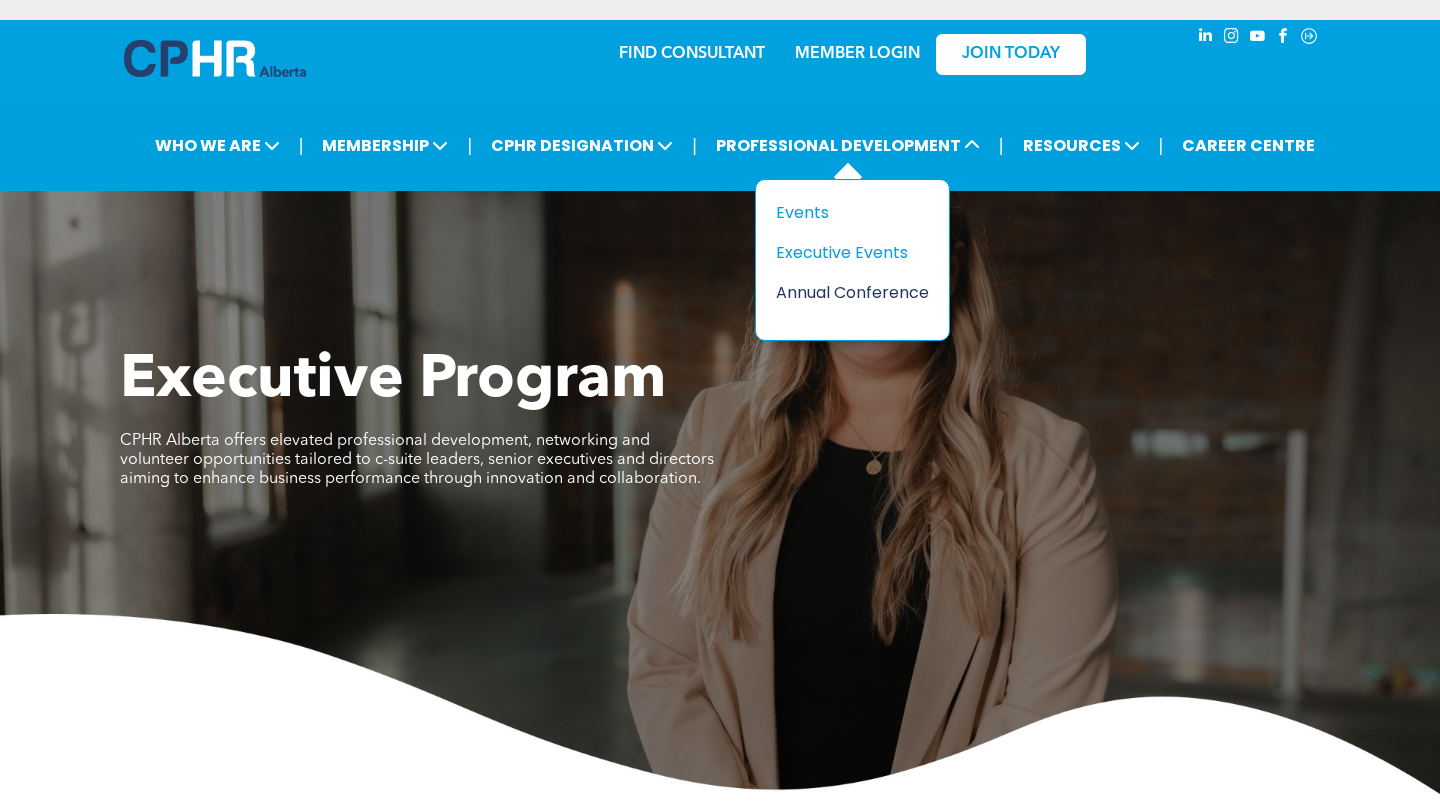 click on "Annual Conference" at bounding box center (845, 292) 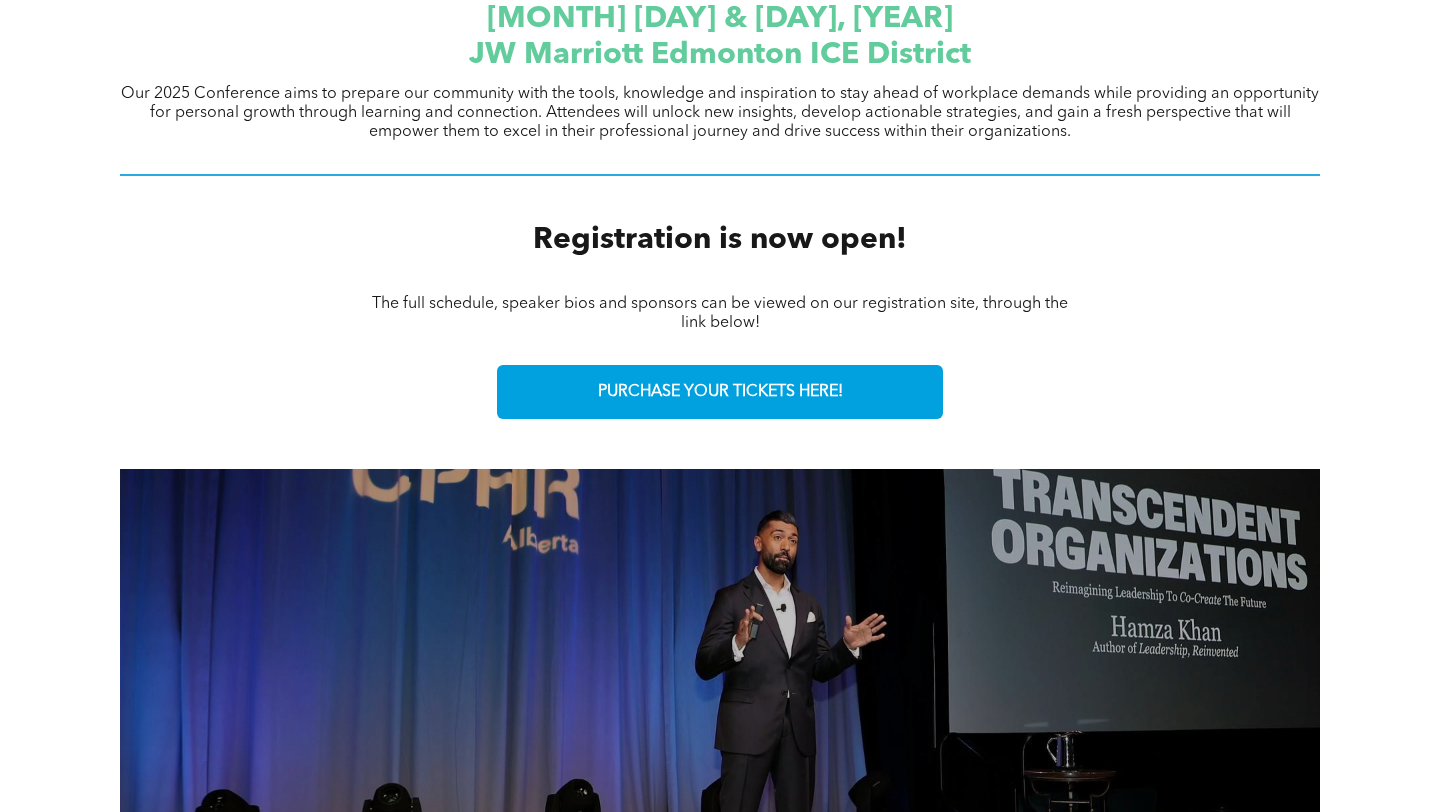 scroll, scrollTop: 760, scrollLeft: 0, axis: vertical 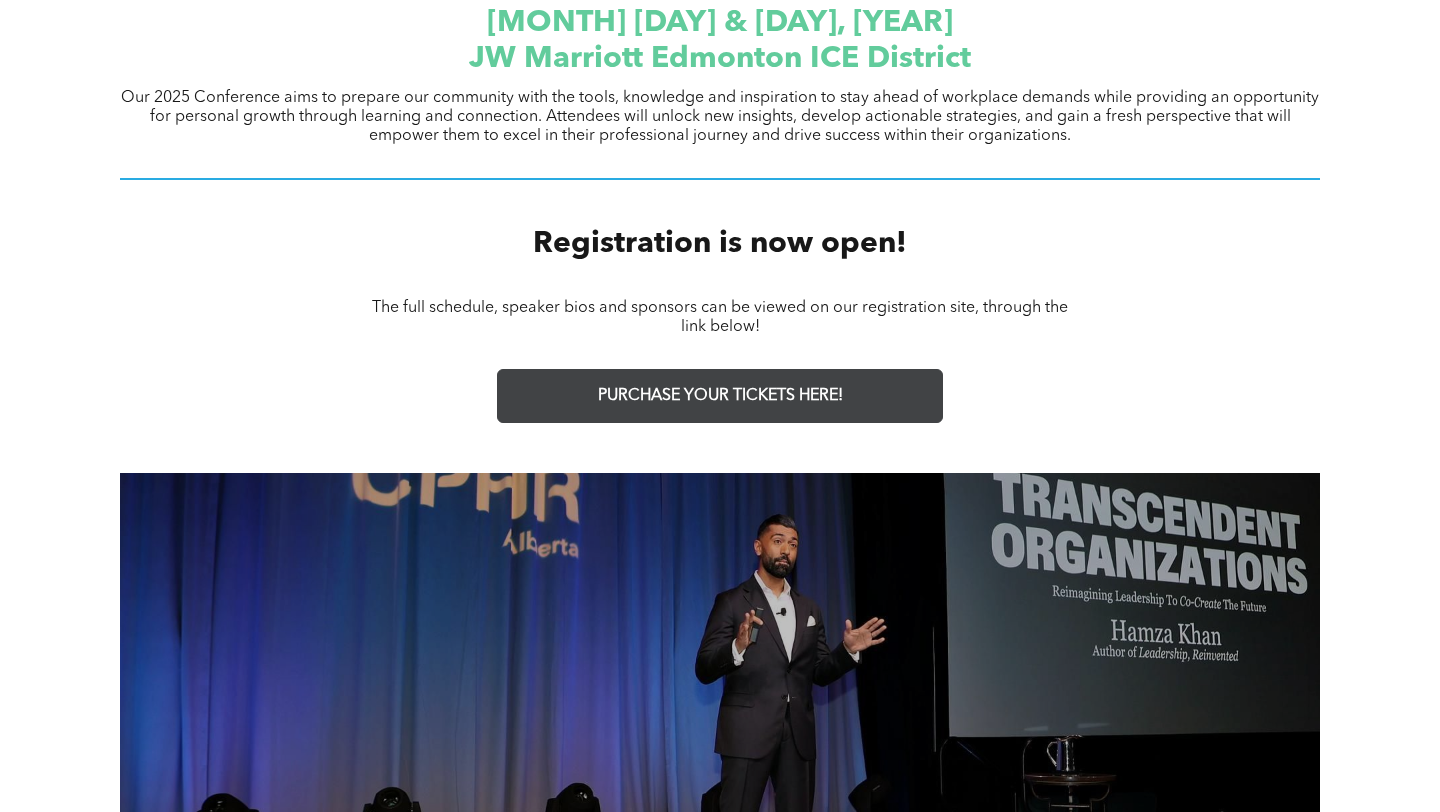 click on "PURCHASE YOUR TICKETS HERE!" at bounding box center (720, 396) 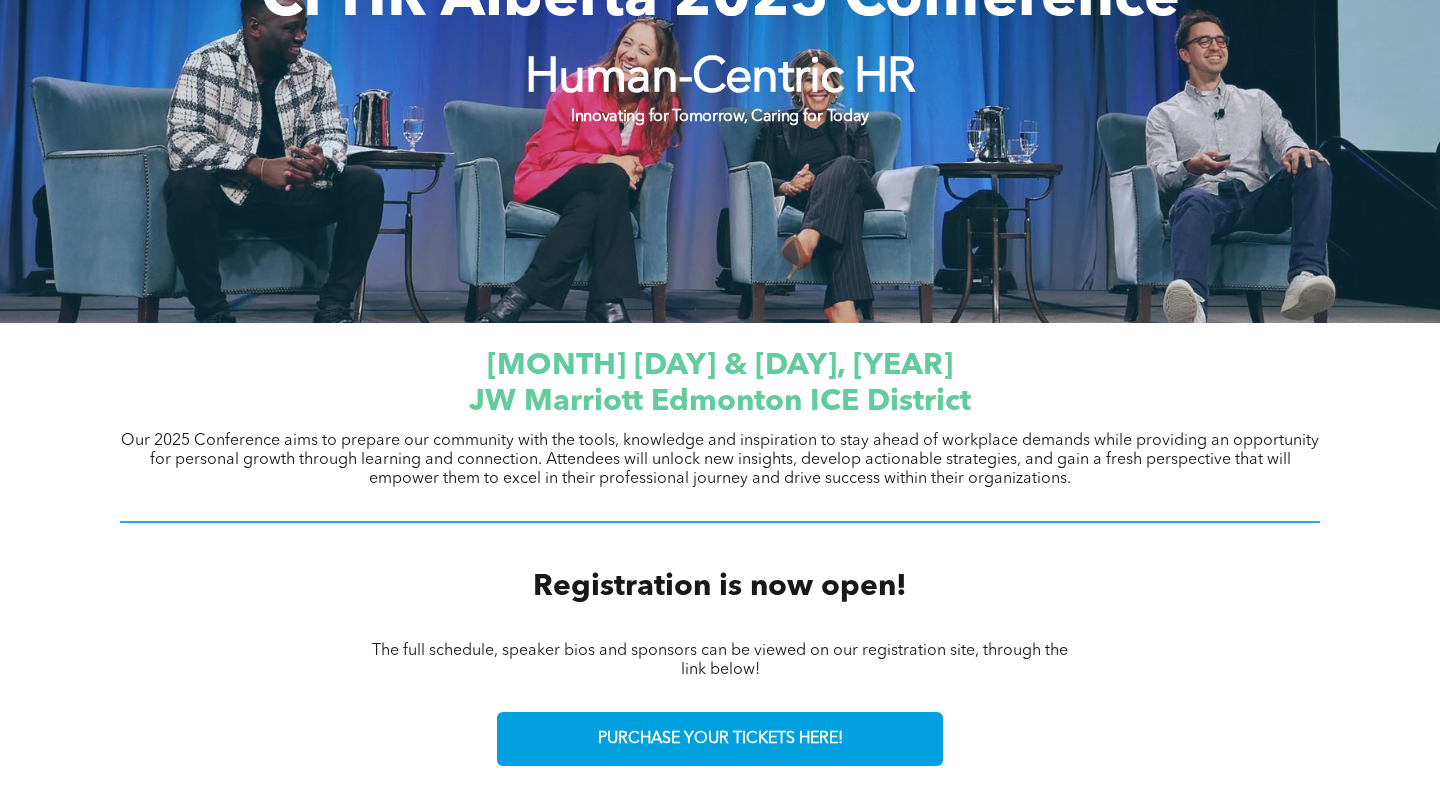 scroll, scrollTop: 0, scrollLeft: 0, axis: both 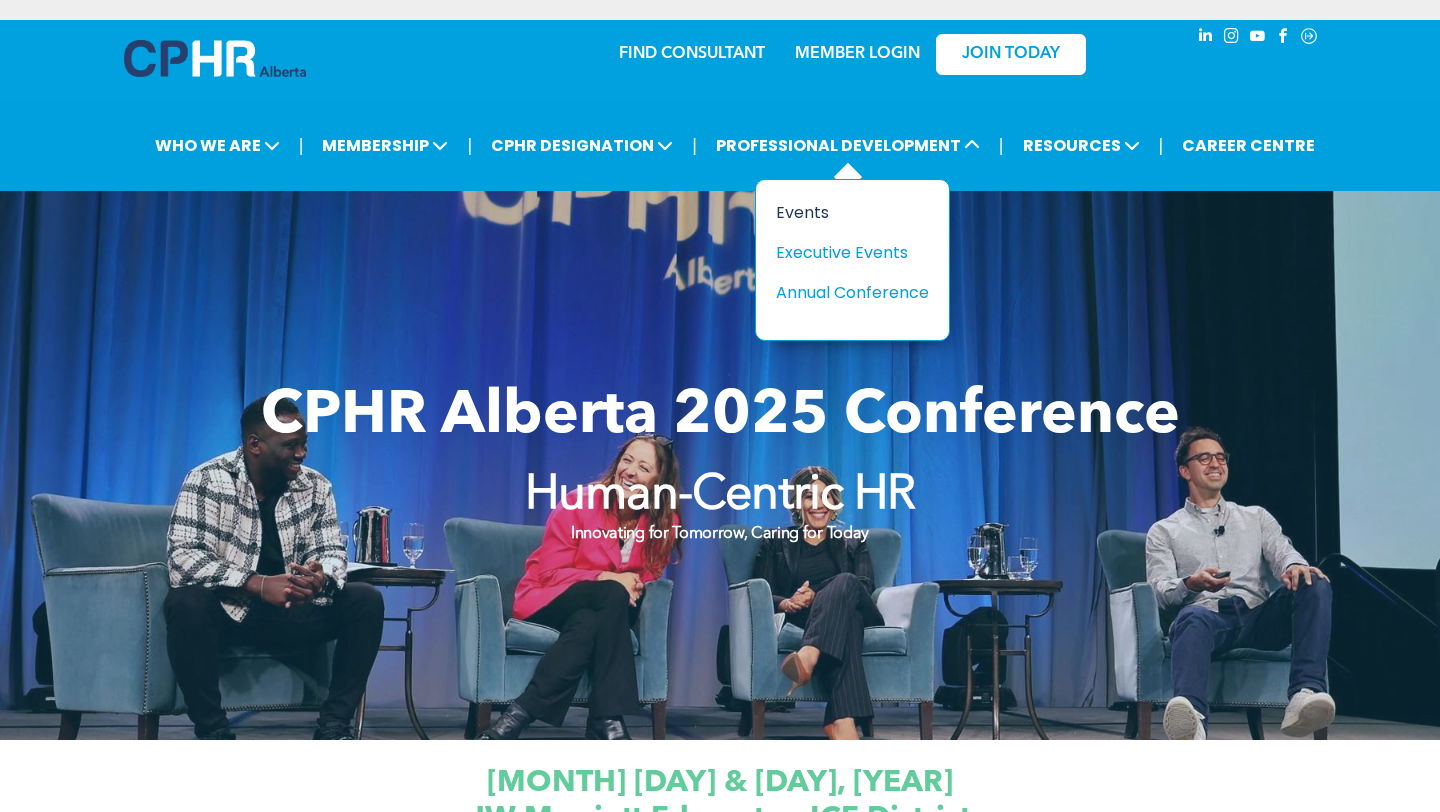 click on "Events" at bounding box center [845, 212] 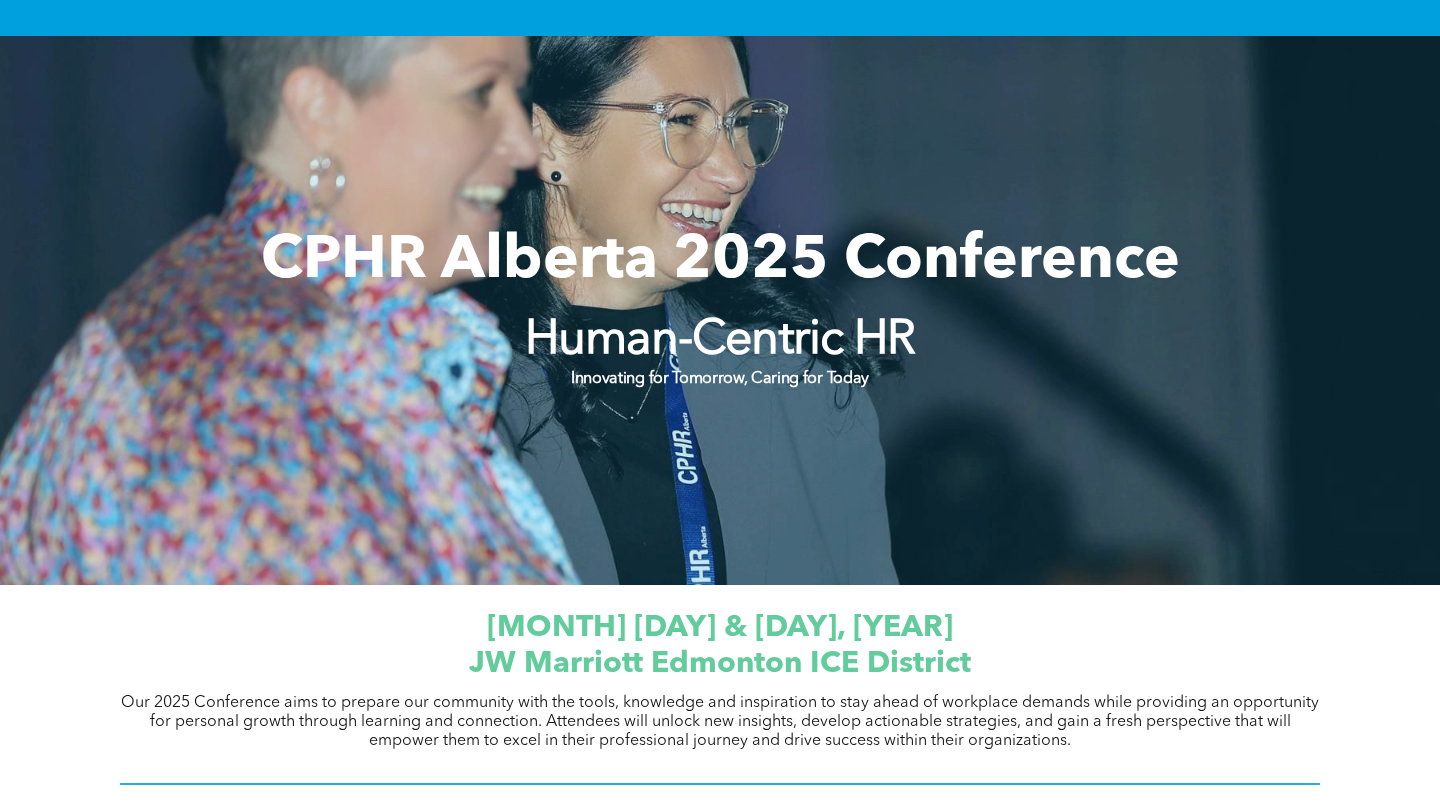 scroll, scrollTop: 172, scrollLeft: 0, axis: vertical 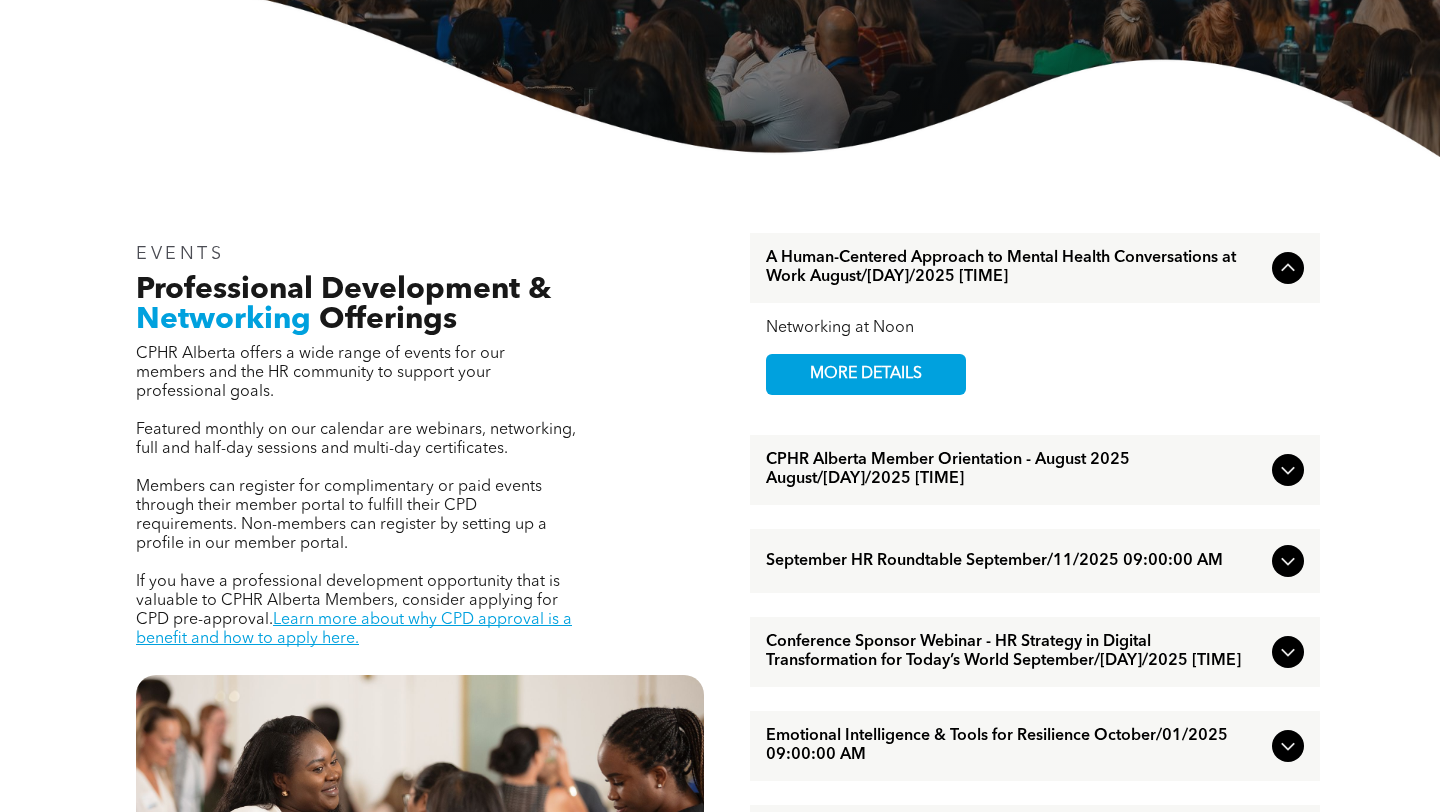click 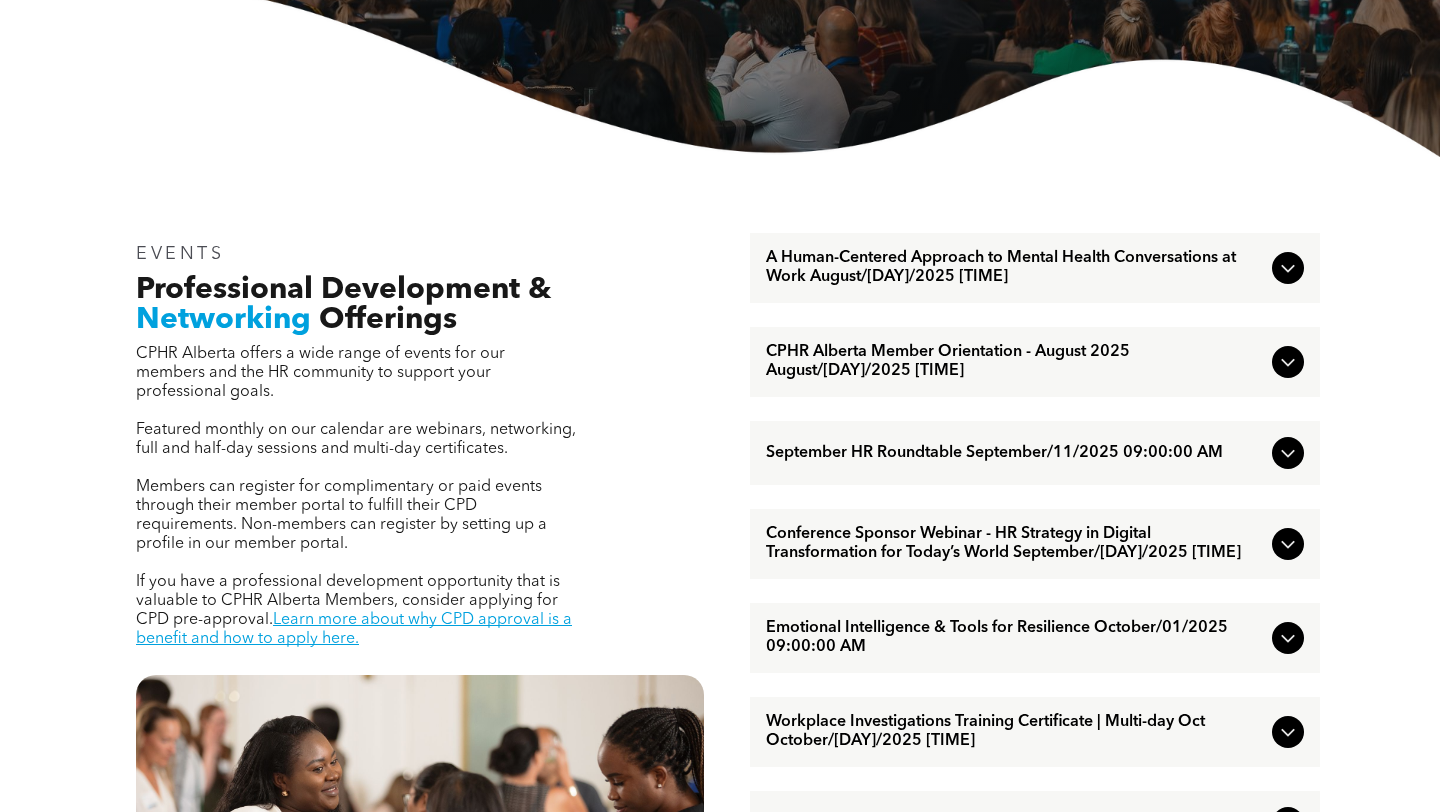 click 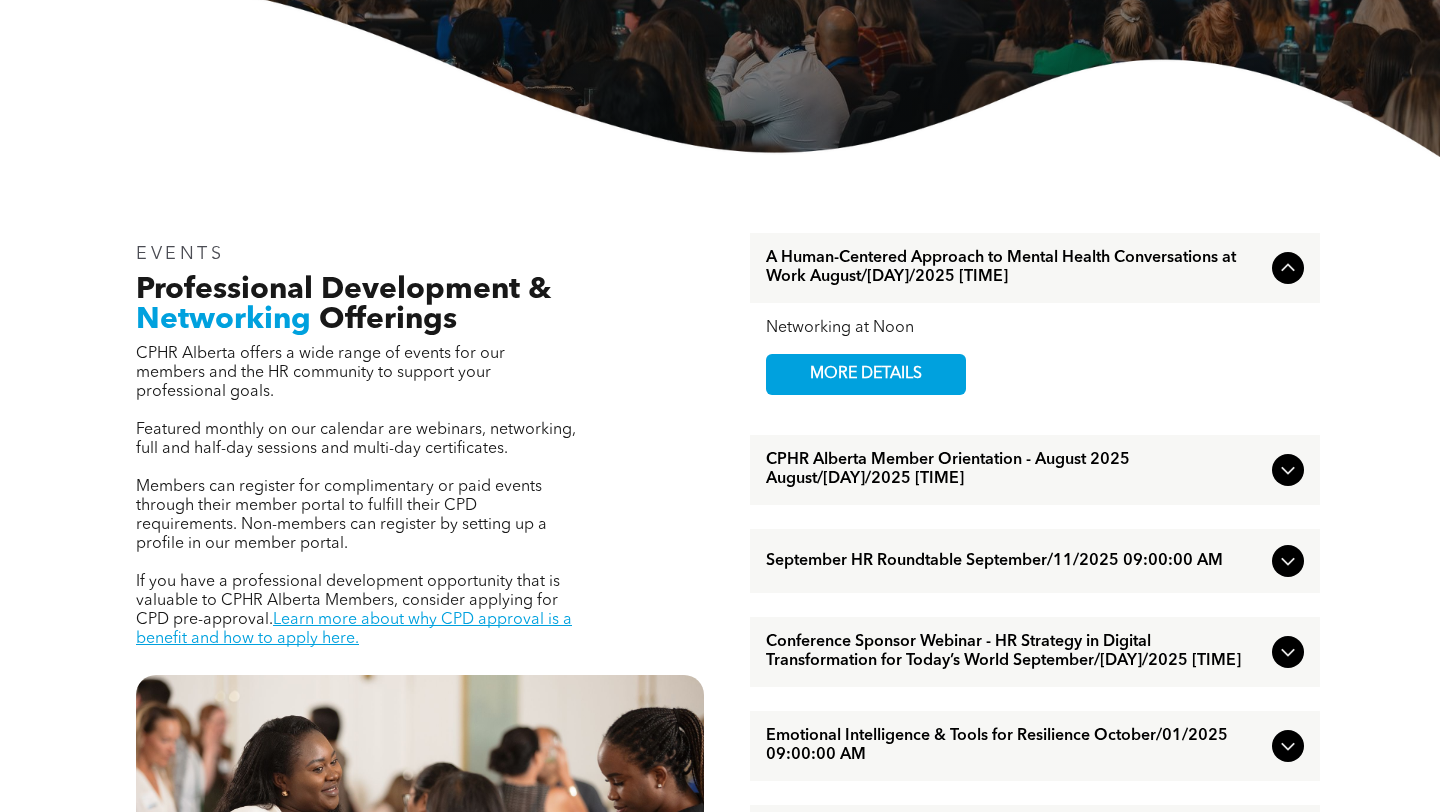 click 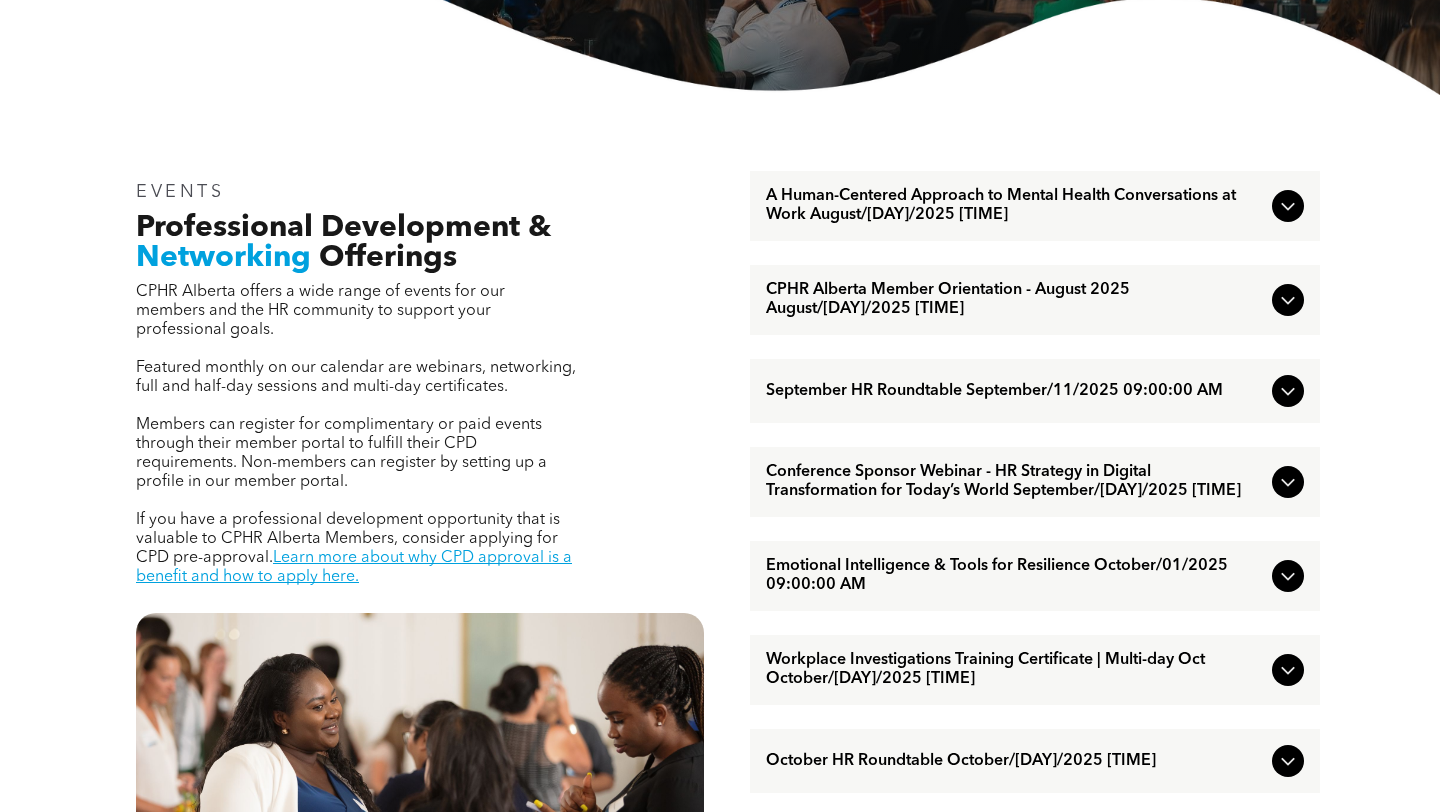 scroll, scrollTop: 541, scrollLeft: 0, axis: vertical 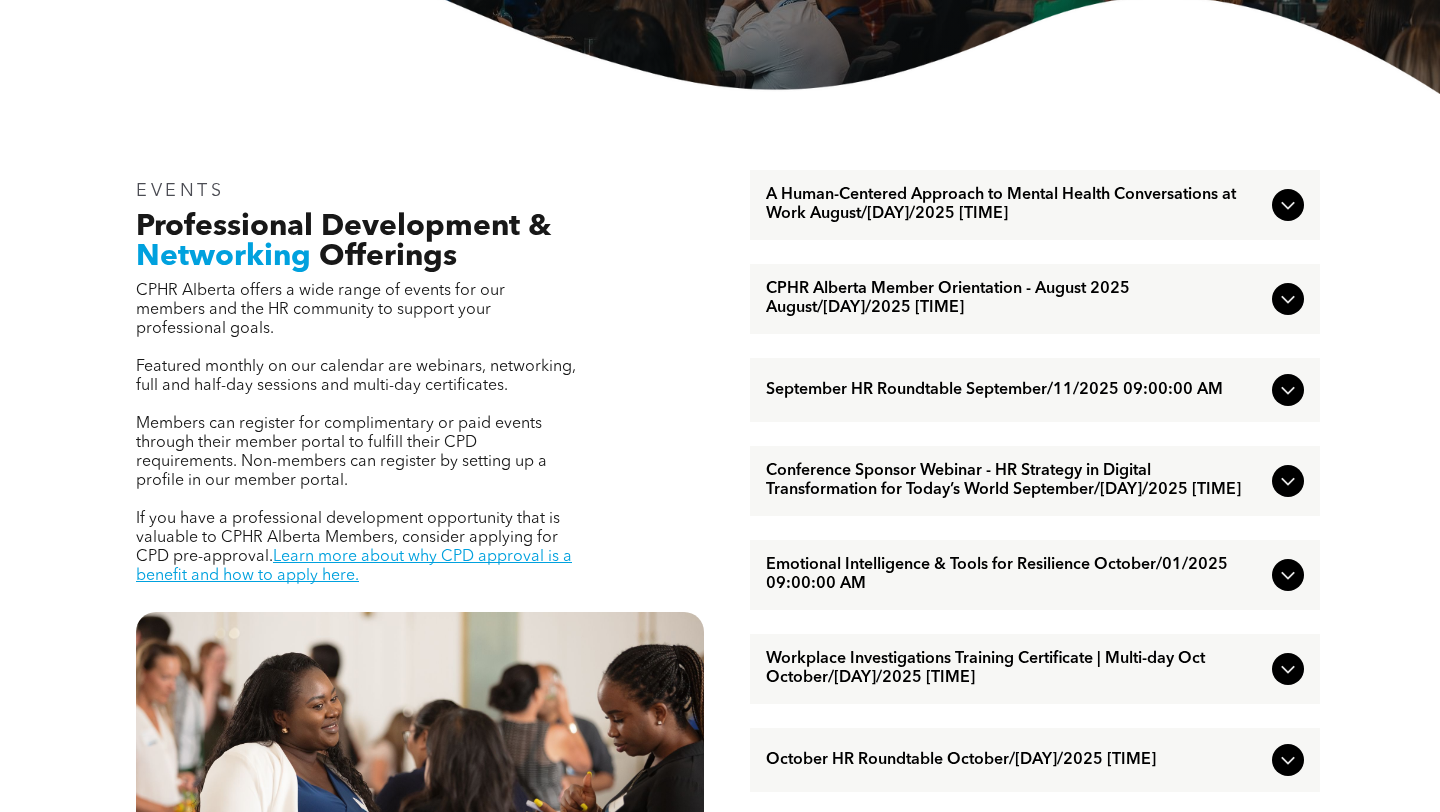 click on "A Human-Centered Approach to Mental Health Conversations at Work  August/14/2025 12:00:00 PM" at bounding box center (1015, 205) 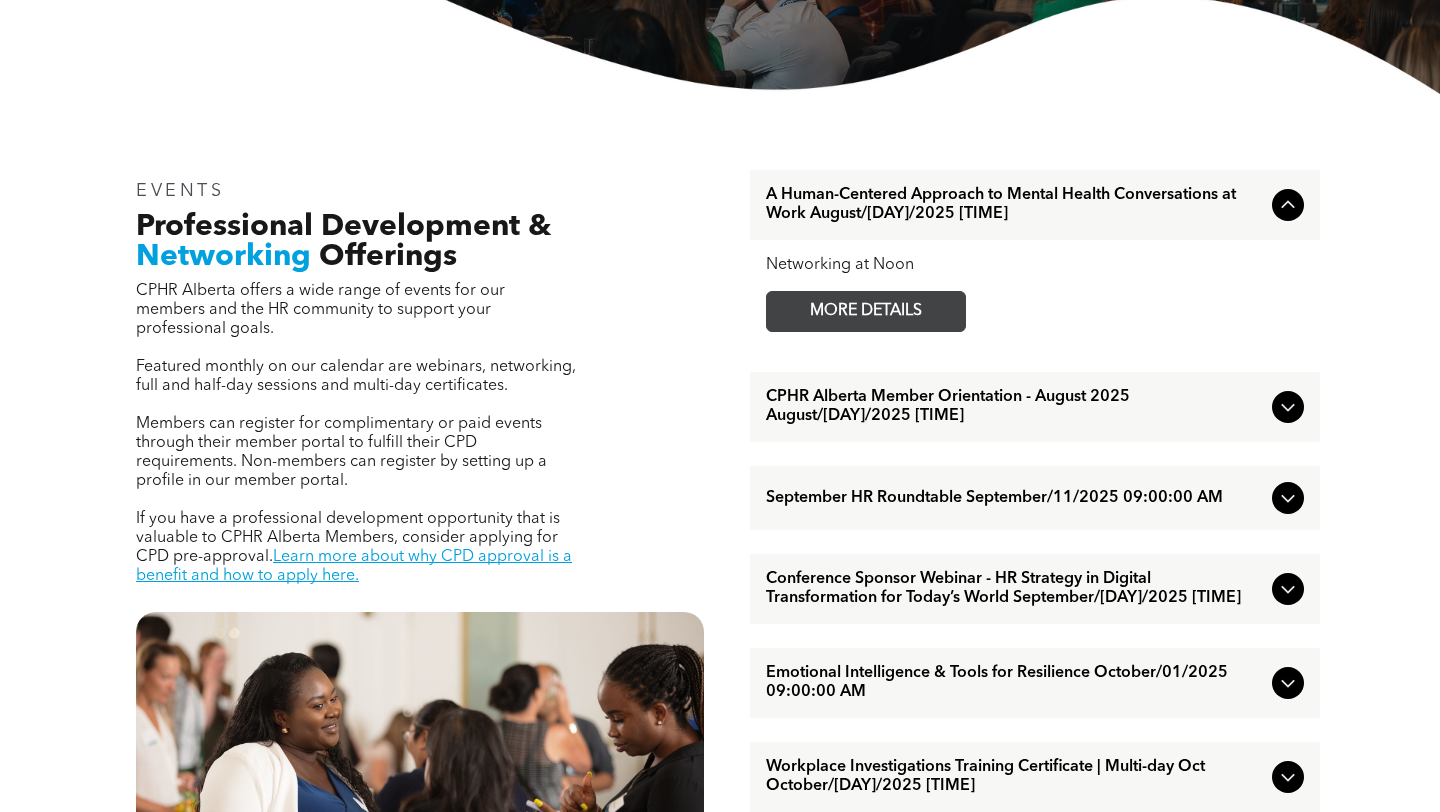 click on "MORE DETAILS" at bounding box center [866, 311] 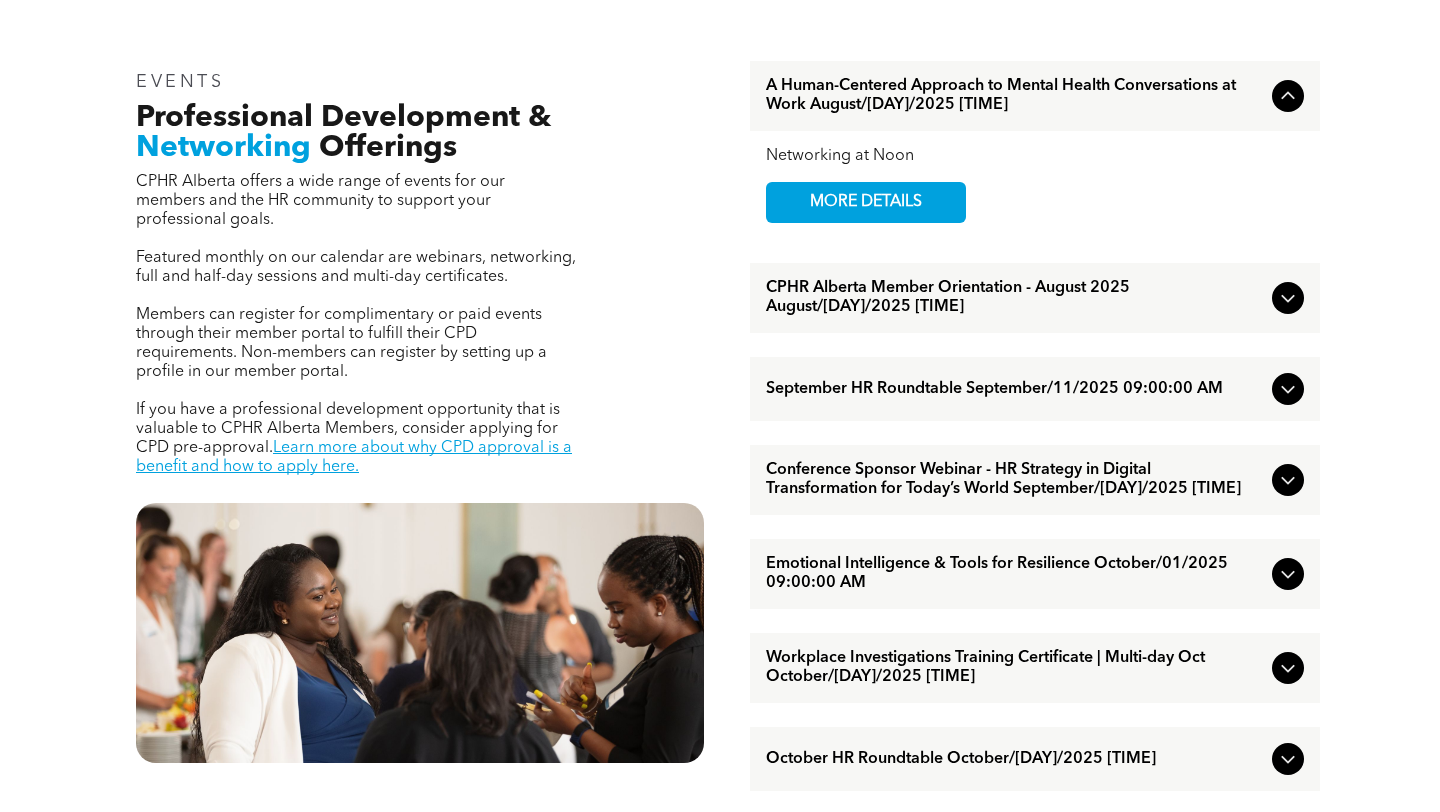 scroll, scrollTop: 688, scrollLeft: 0, axis: vertical 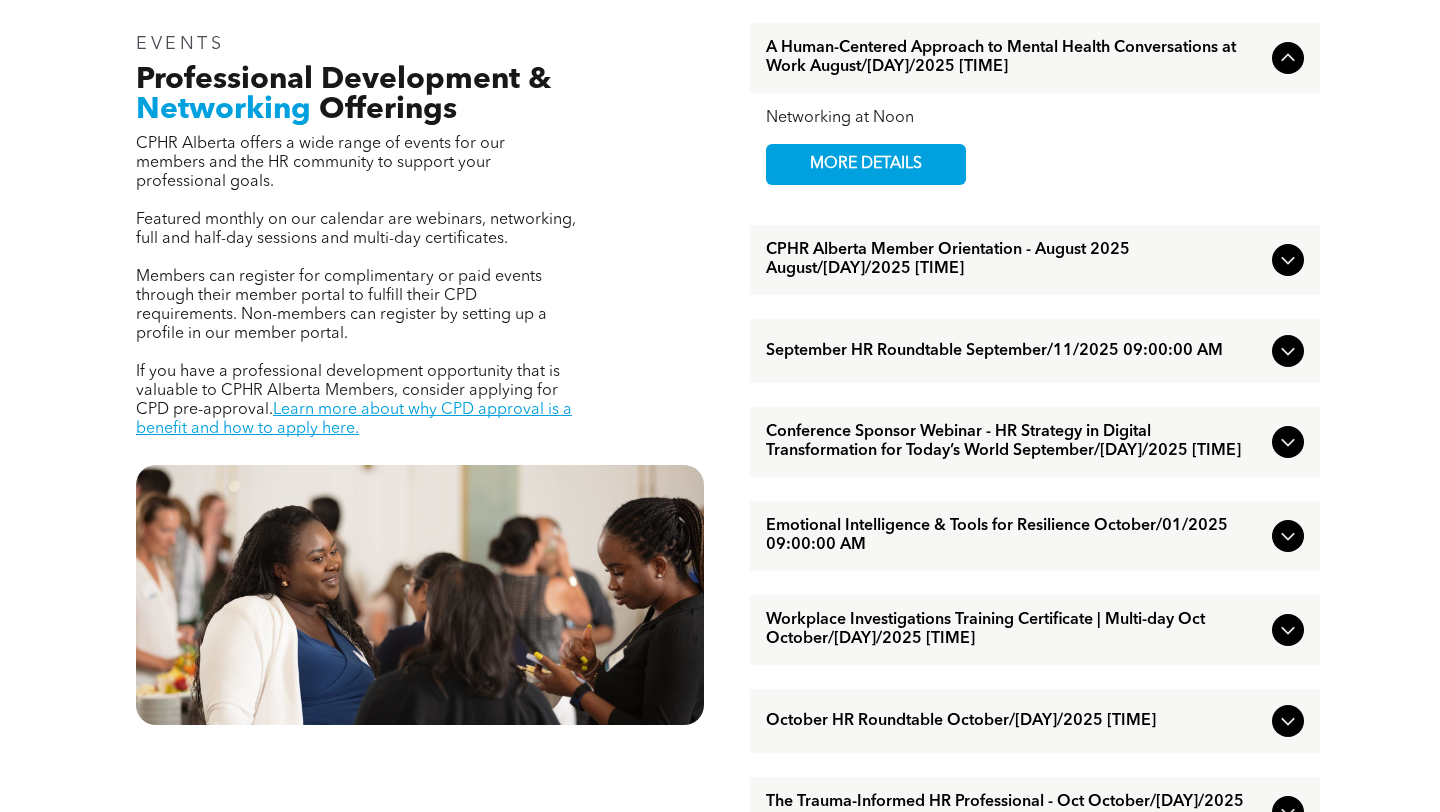click on "September HR Roundtable  September/11/2025 09:00:00 AM" at bounding box center (1015, 351) 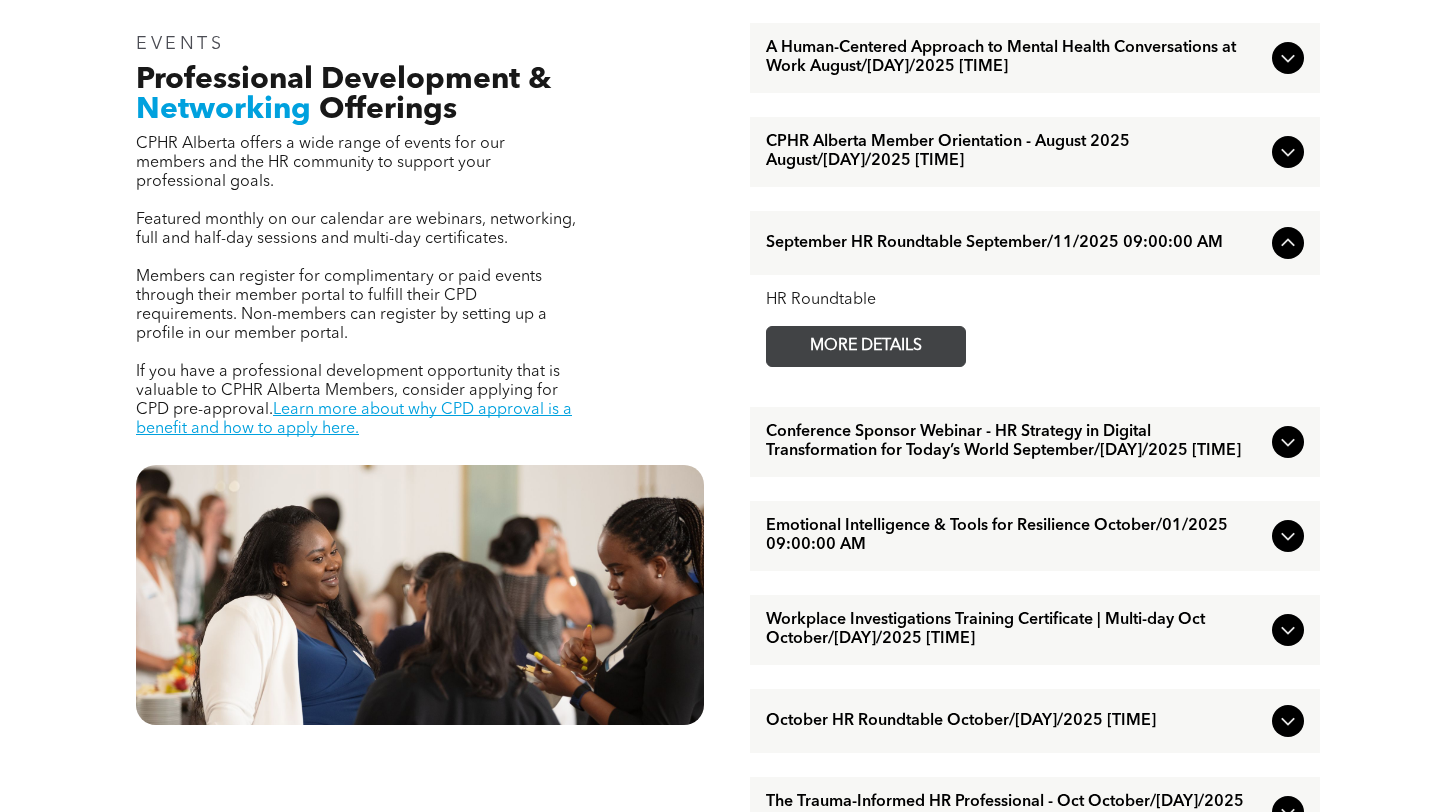 click on "MORE DETAILS" at bounding box center [866, 346] 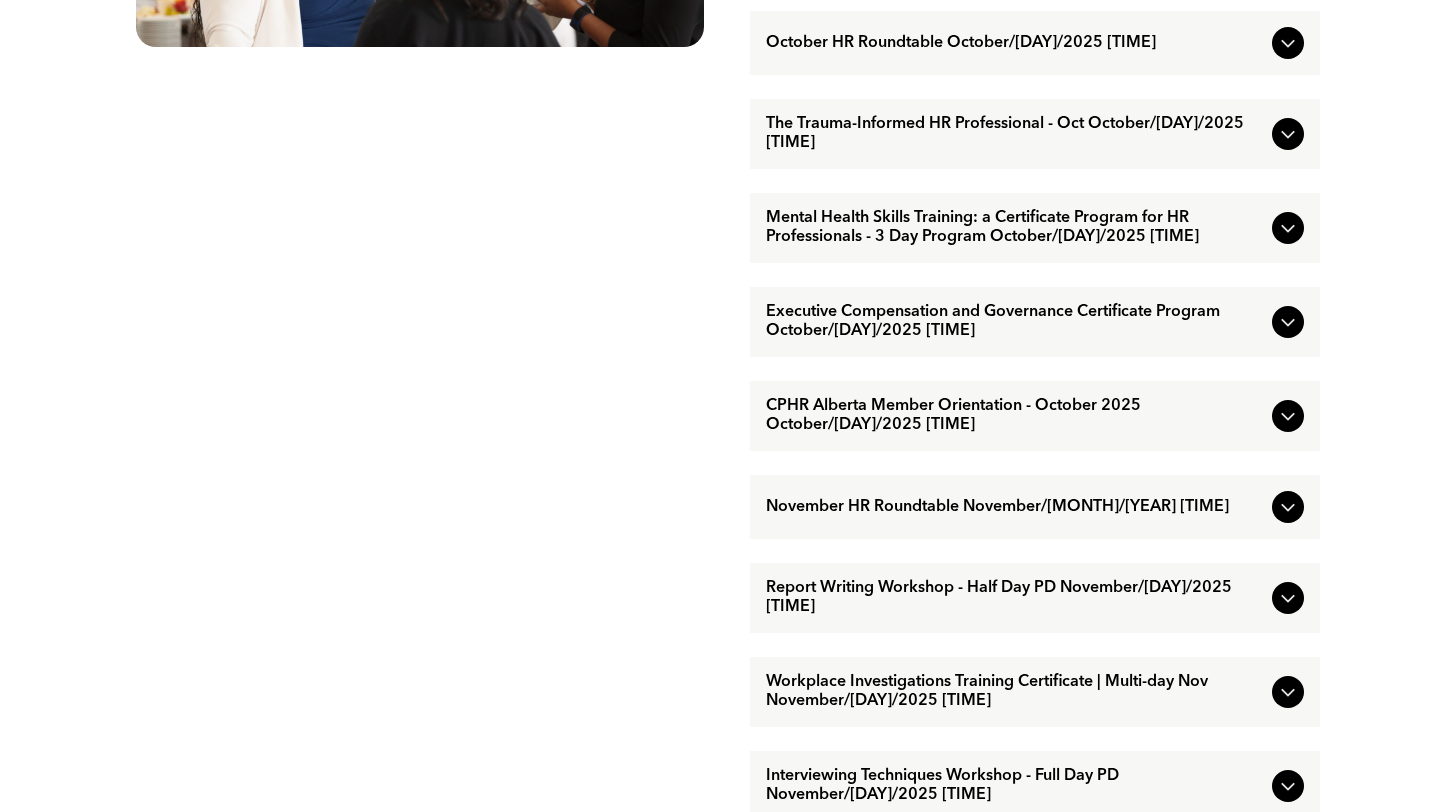 scroll, scrollTop: 1477, scrollLeft: 0, axis: vertical 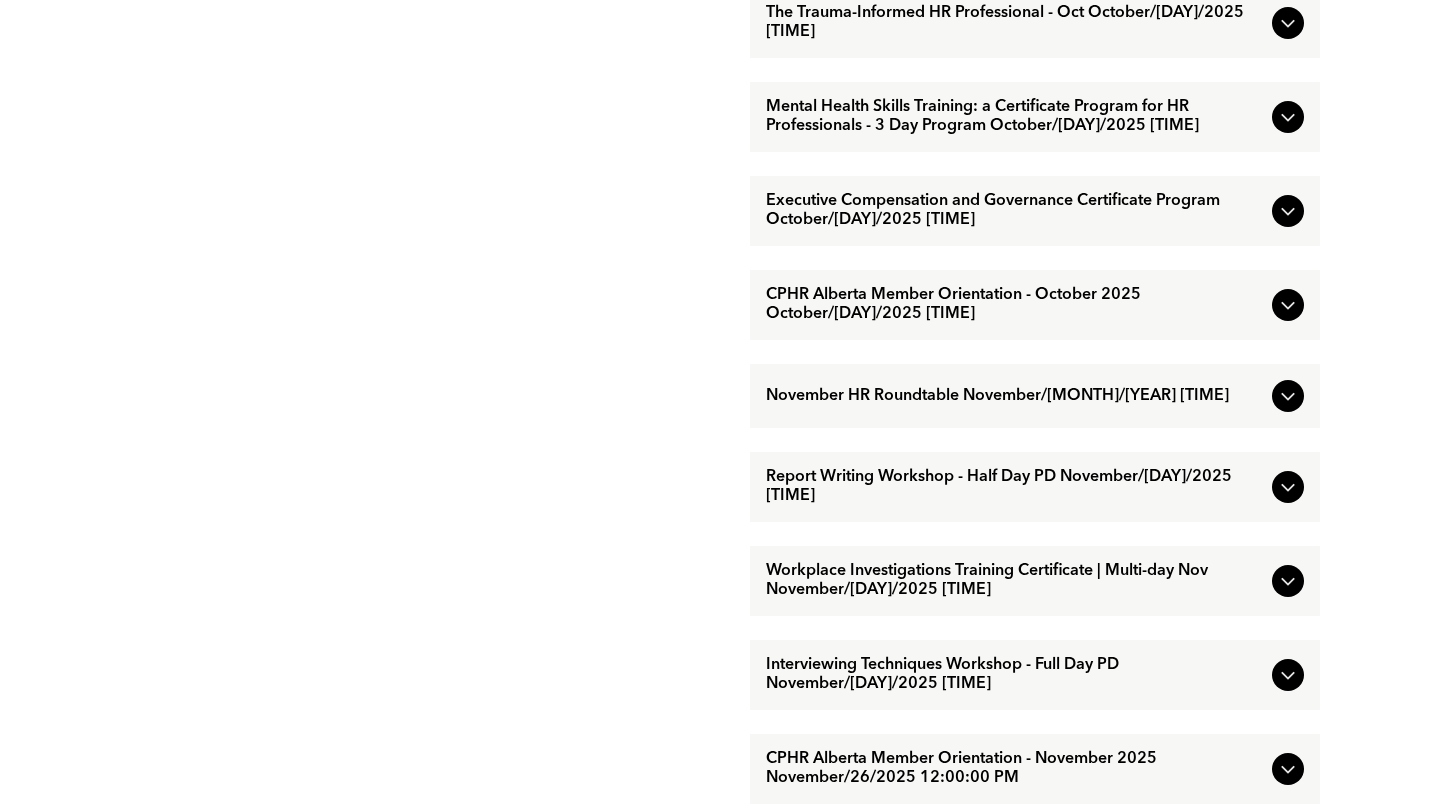 click on "CPHR Alberta Member Orientation - October 2025  October/29/2025 12:00:00 PM" at bounding box center [1015, 305] 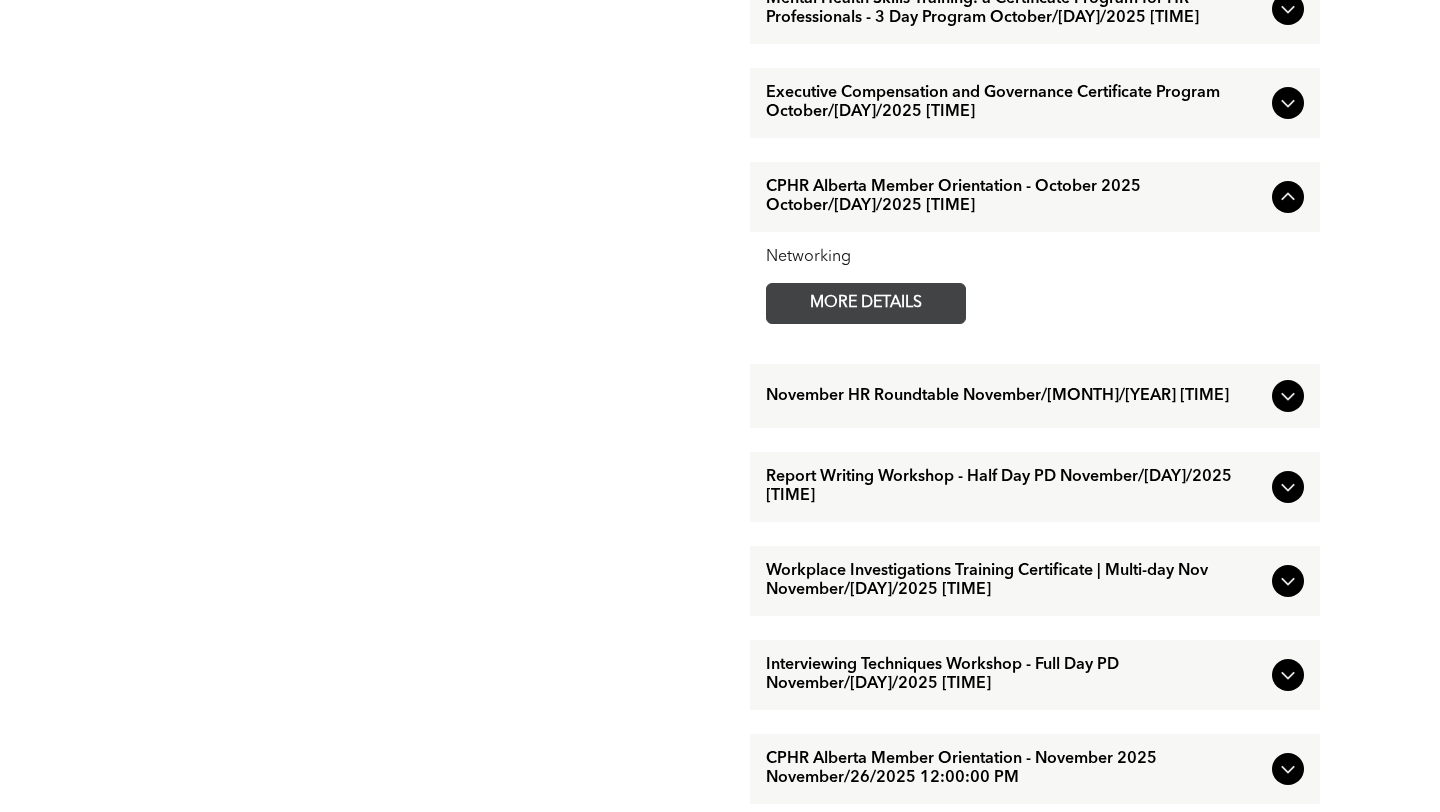 click on "MORE DETAILS" at bounding box center [866, 303] 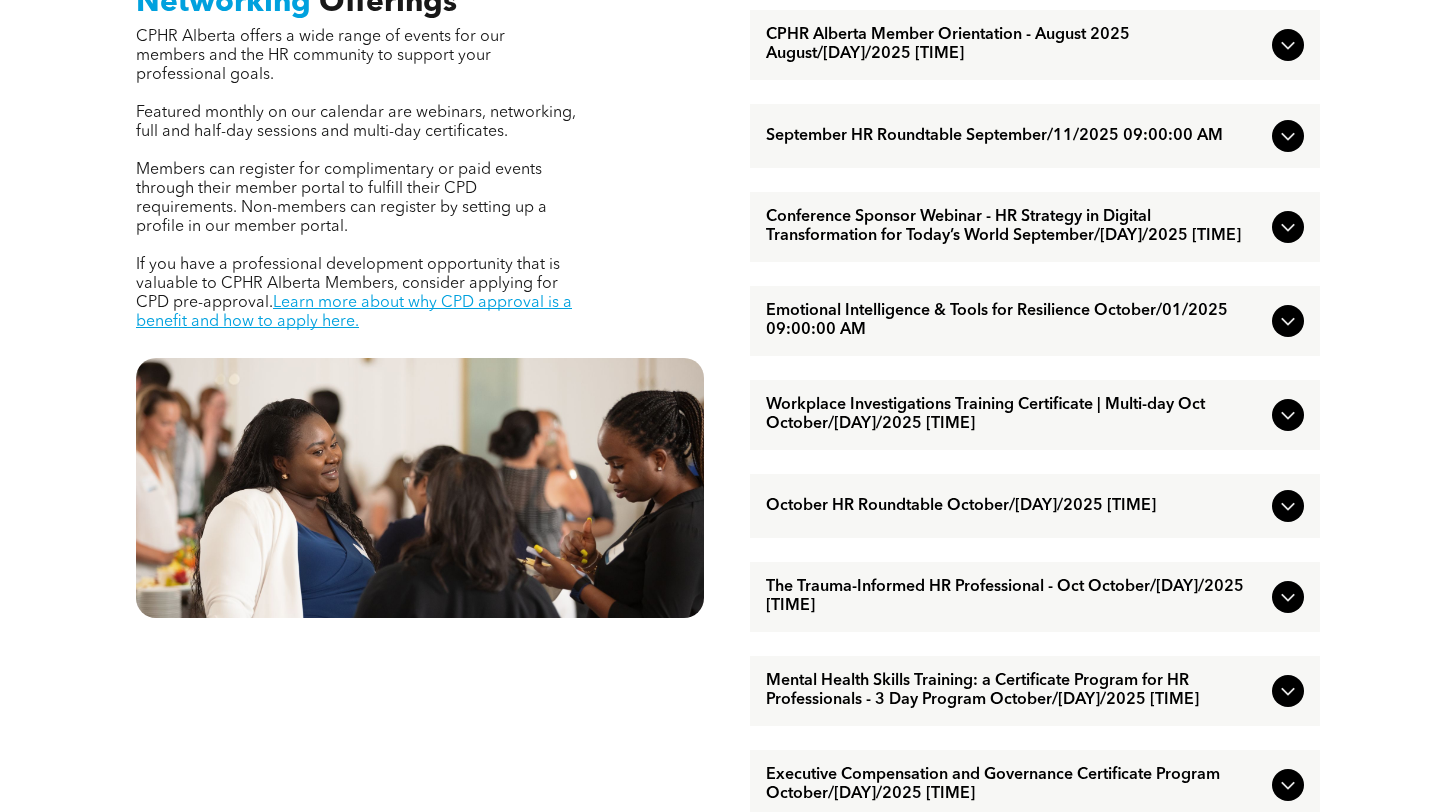scroll, scrollTop: 778, scrollLeft: 0, axis: vertical 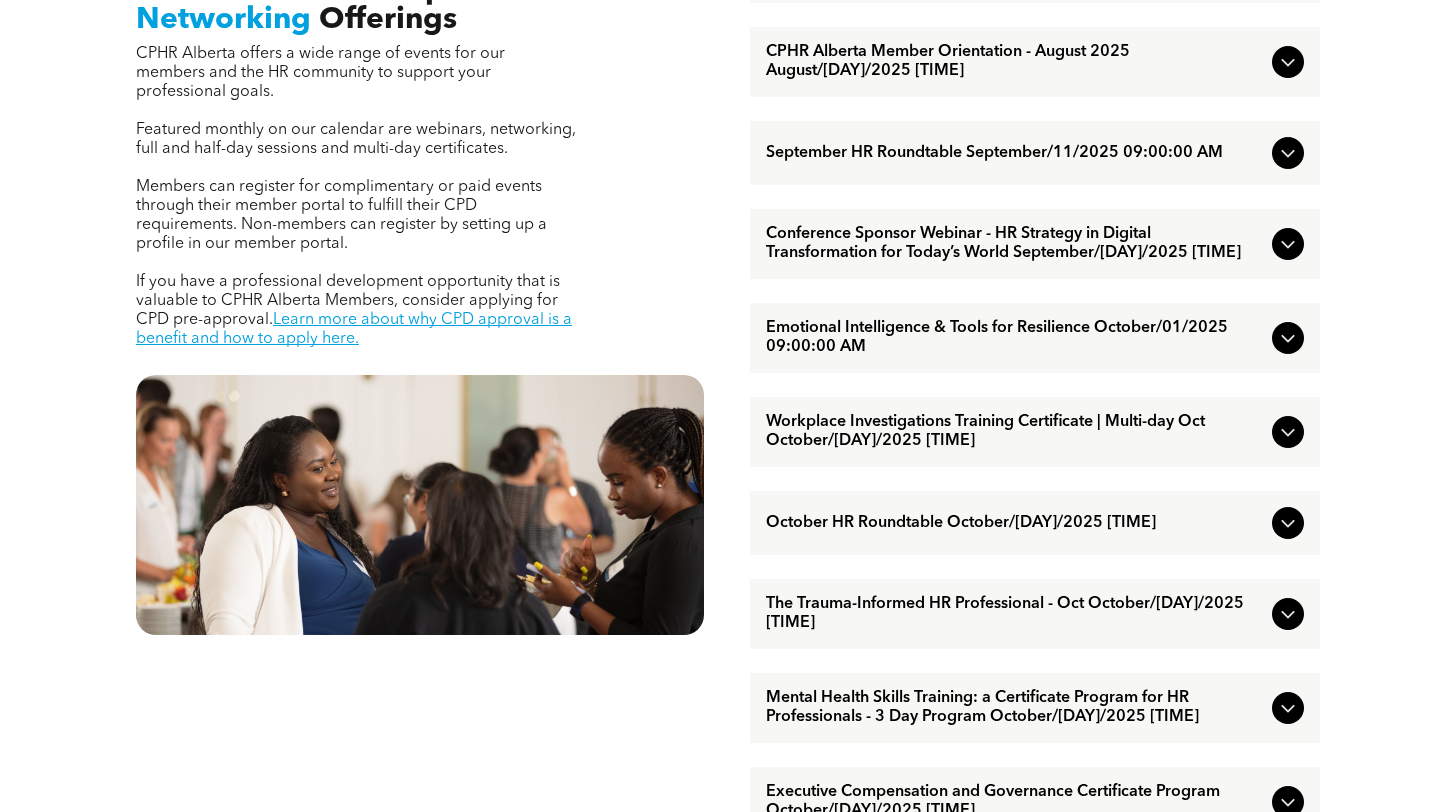 click on "CPHR Alberta Member Orientation - August 2025  August/27/2025 12:00:00 PM" at bounding box center [1015, 62] 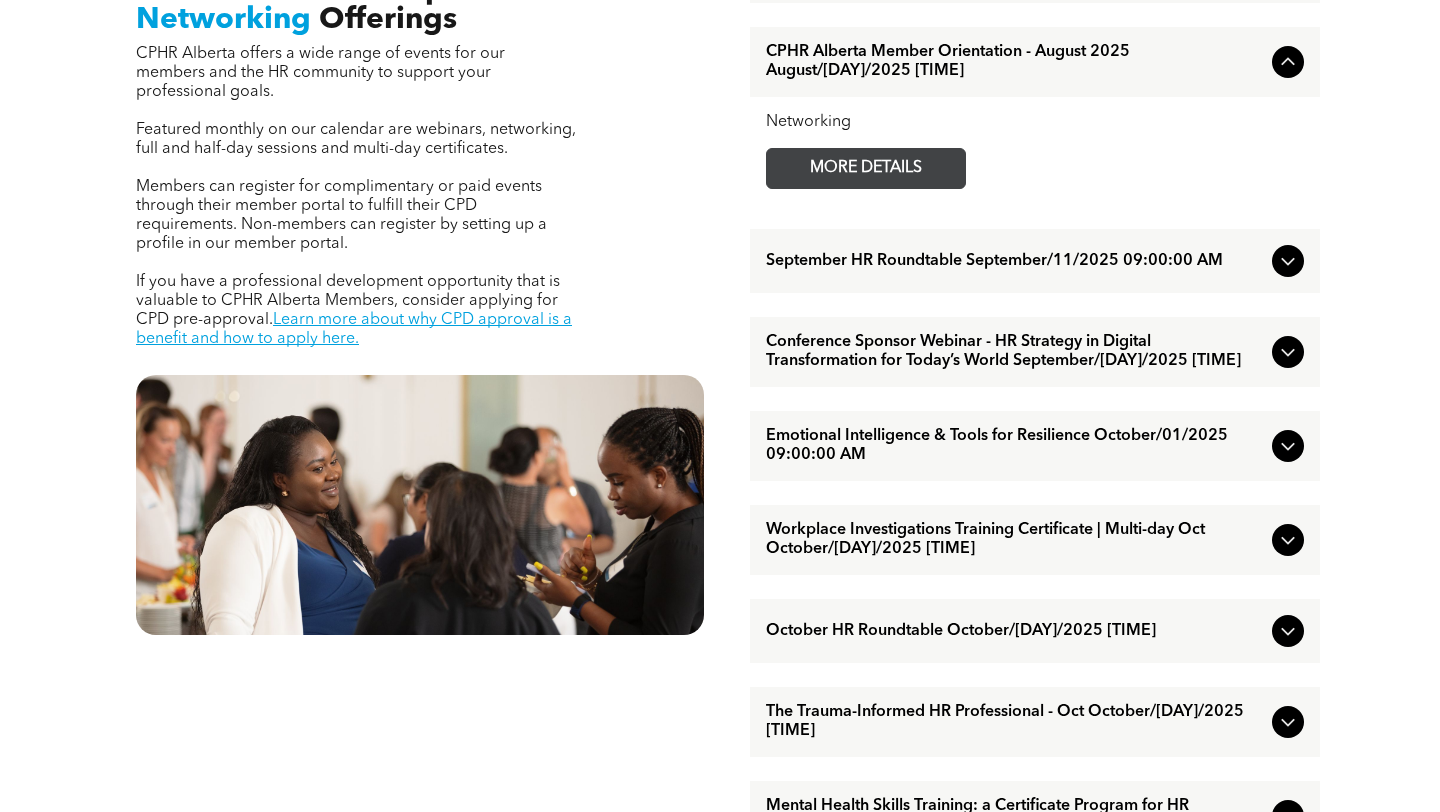 click on "MORE DETAILS" at bounding box center [866, 168] 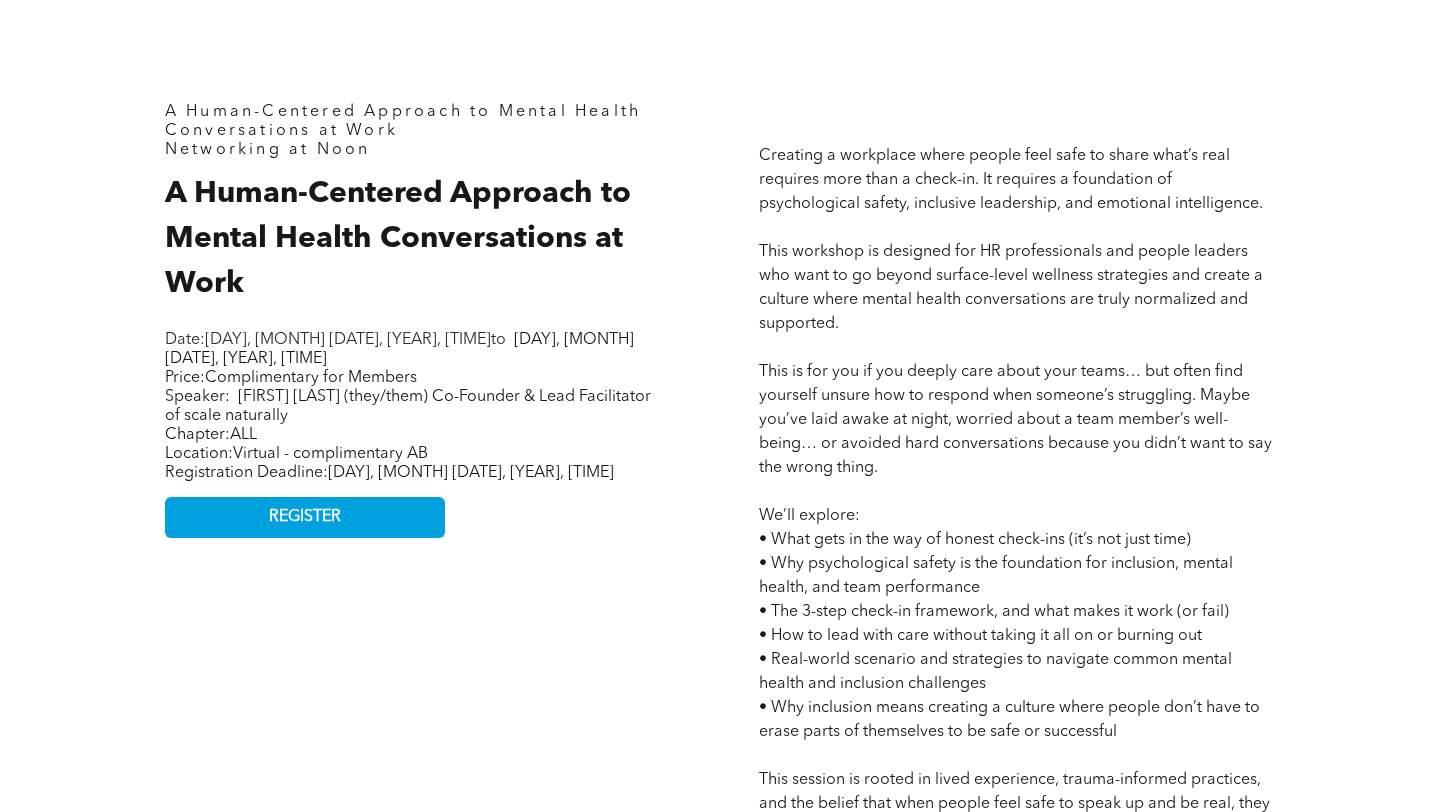 scroll, scrollTop: 845, scrollLeft: 0, axis: vertical 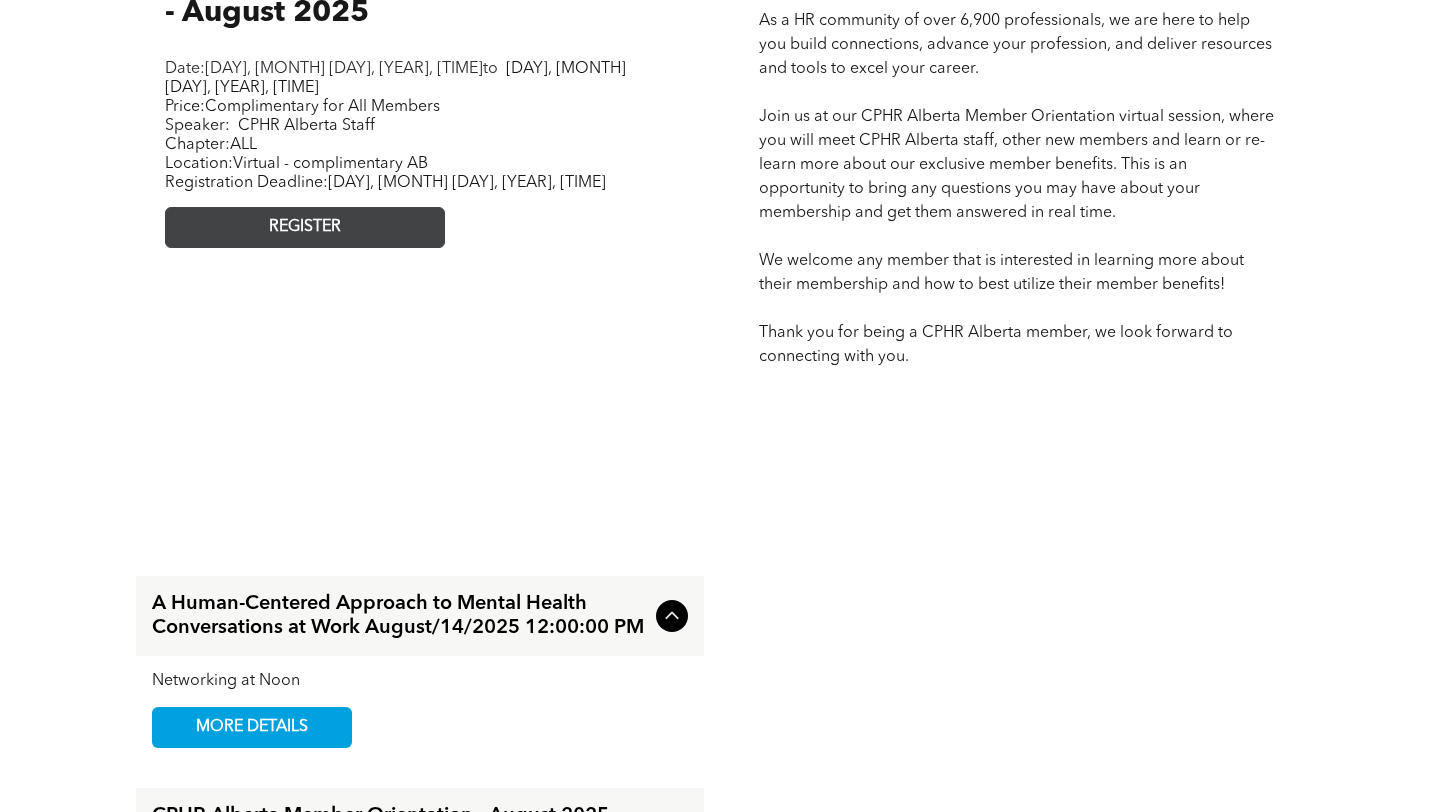 click on "REGISTER" at bounding box center (305, 227) 